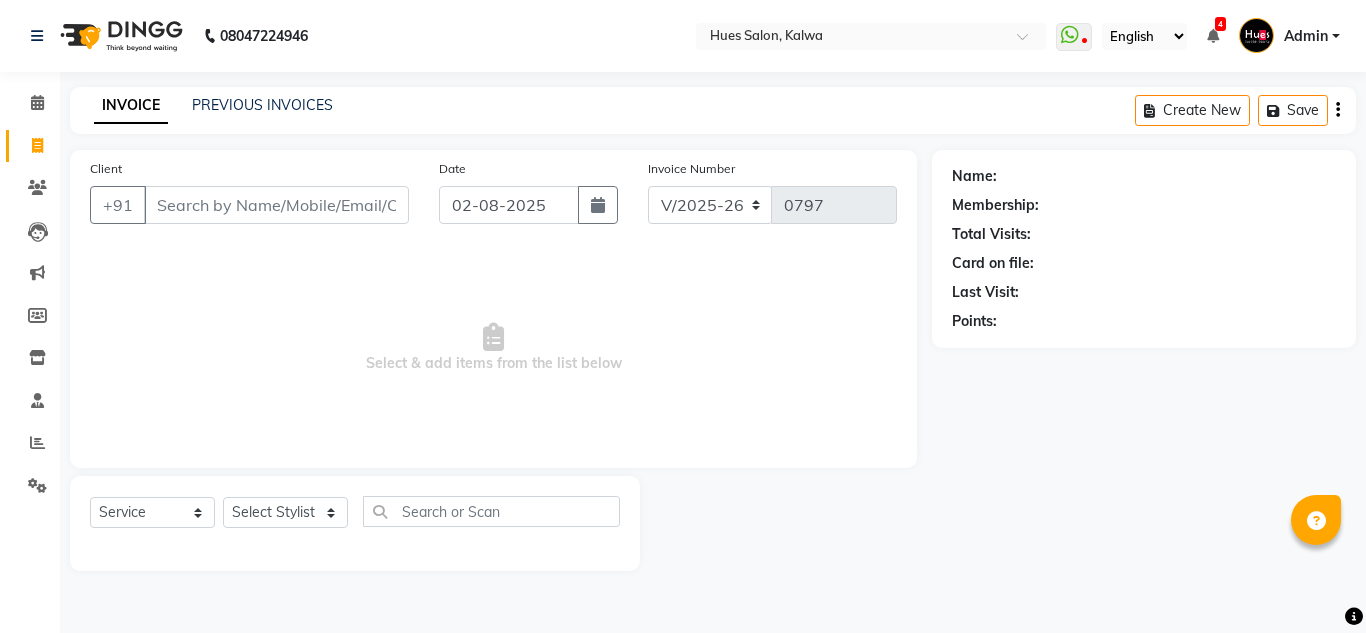 select on "3460" 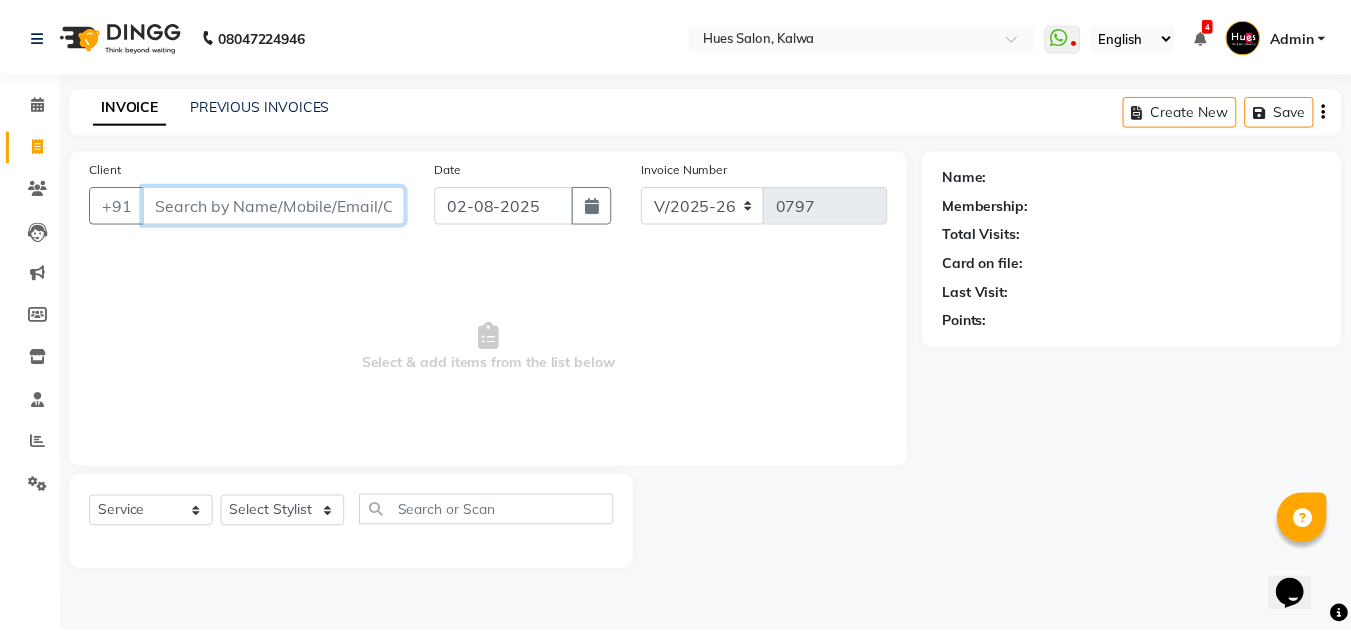 scroll, scrollTop: 0, scrollLeft: 0, axis: both 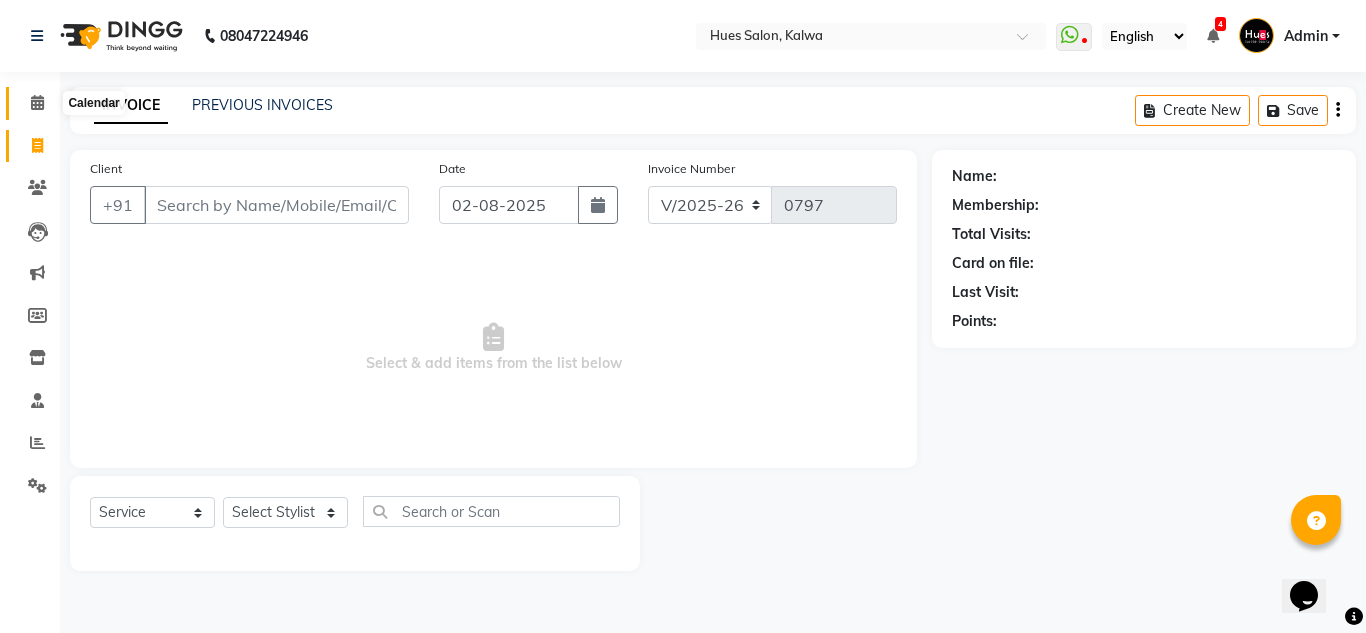click 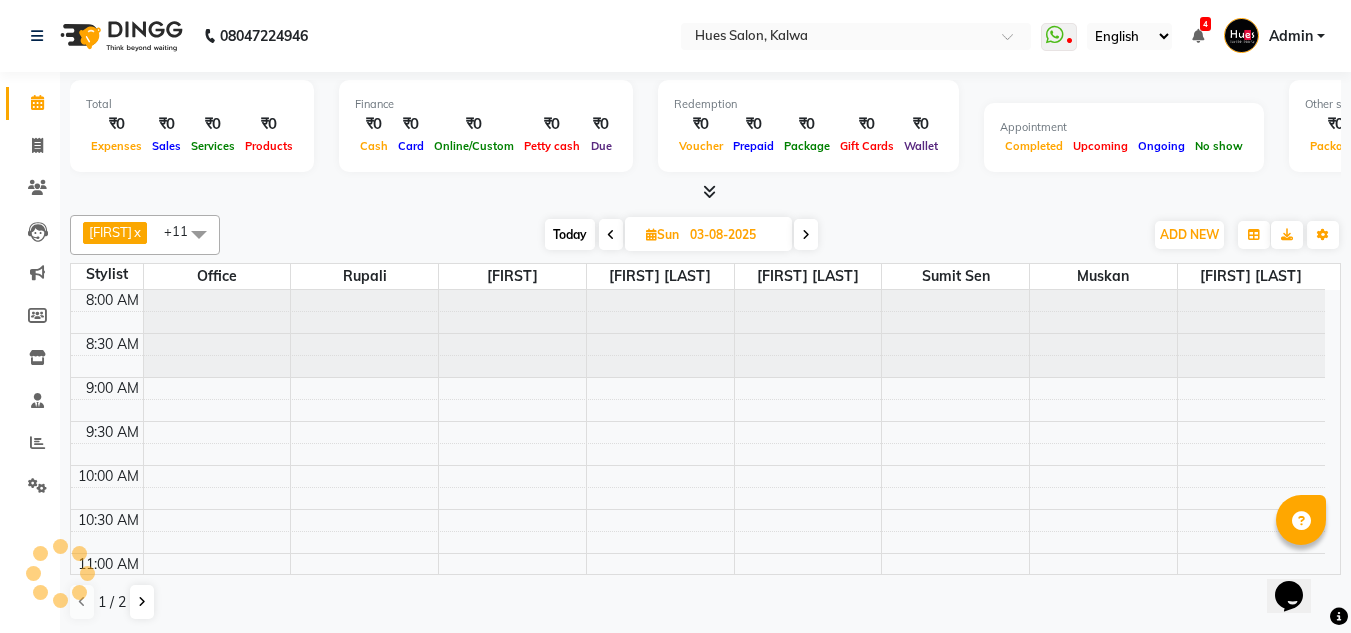 scroll, scrollTop: 0, scrollLeft: 0, axis: both 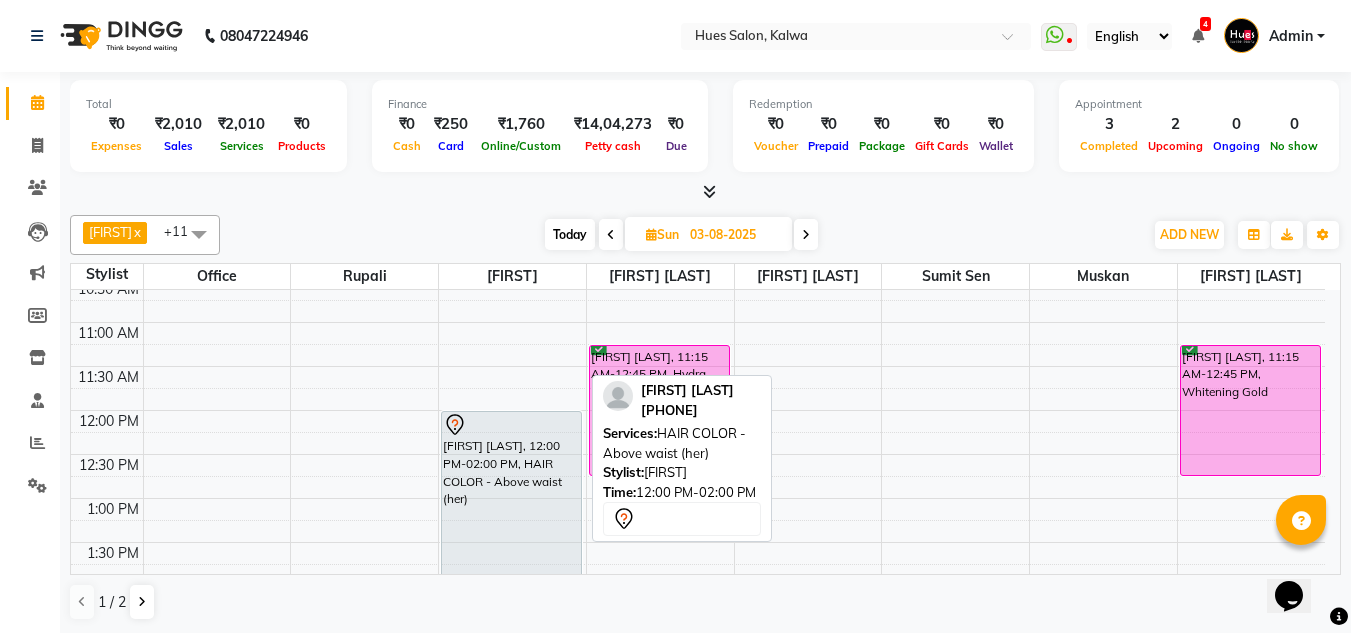 click on "[FIRST] [LAST], 12:00 PM-02:00 PM, HAIR COLOR - Above waist (her)" at bounding box center (511, 498) 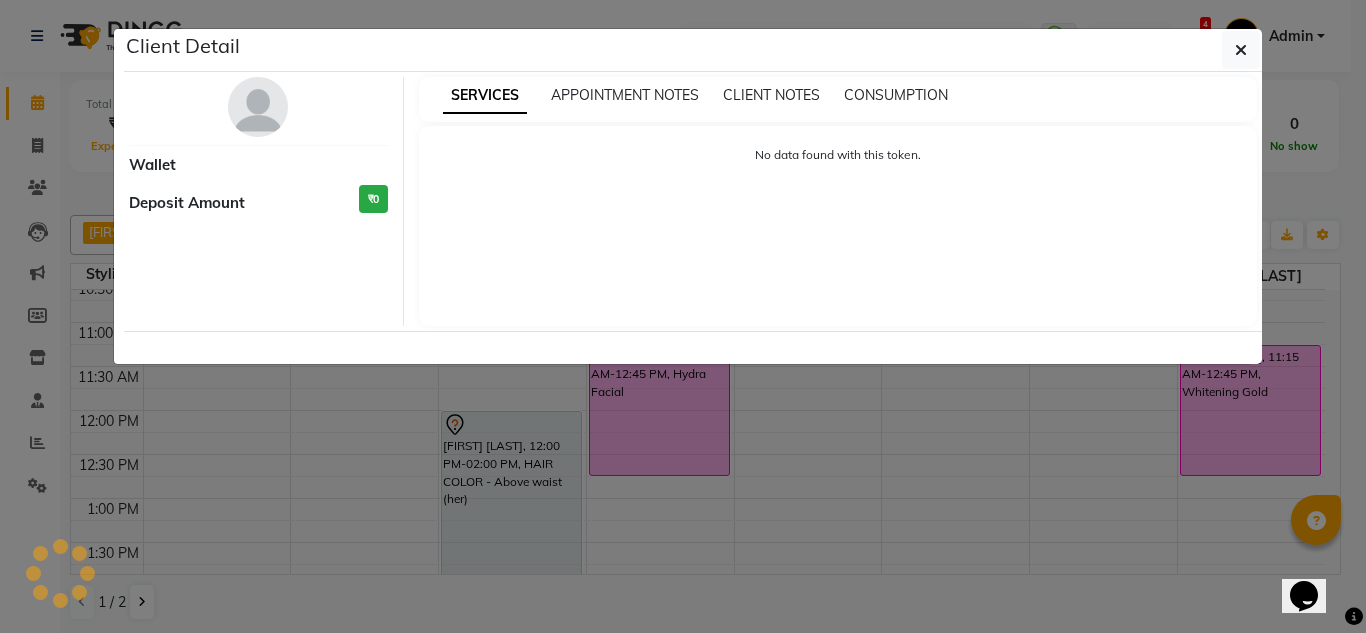 select on "7" 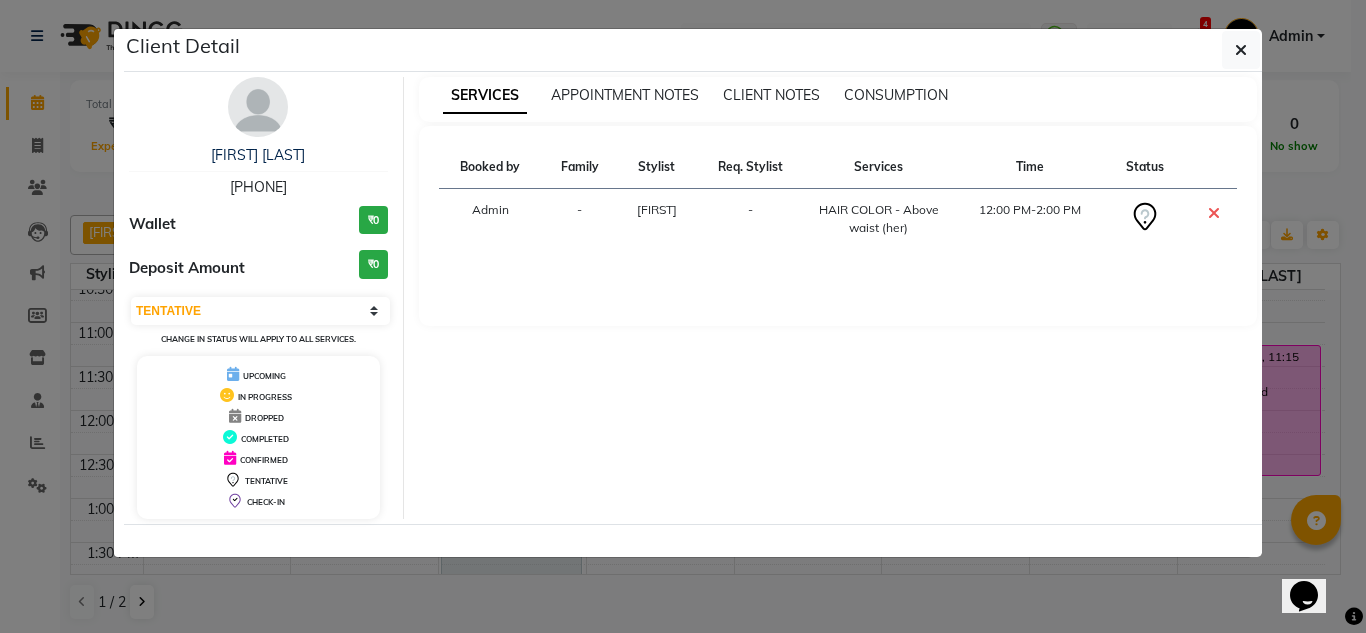 click on "12:00 PM-2:00 PM" at bounding box center (1029, 219) 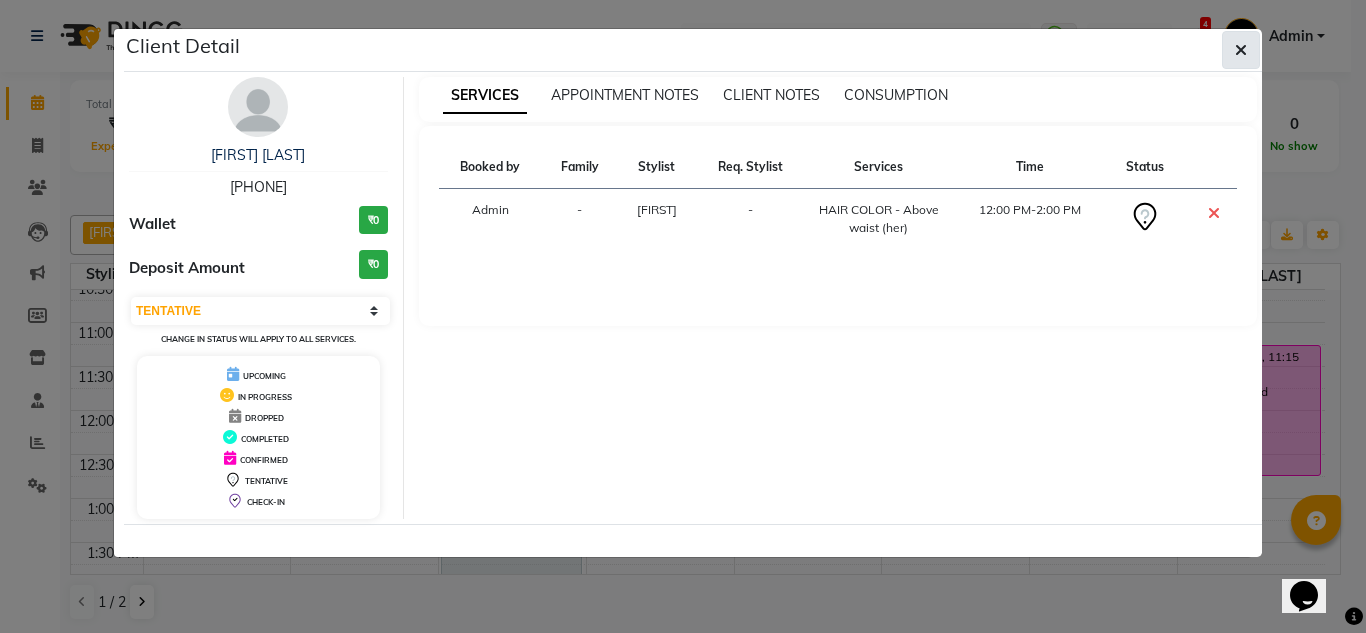 click 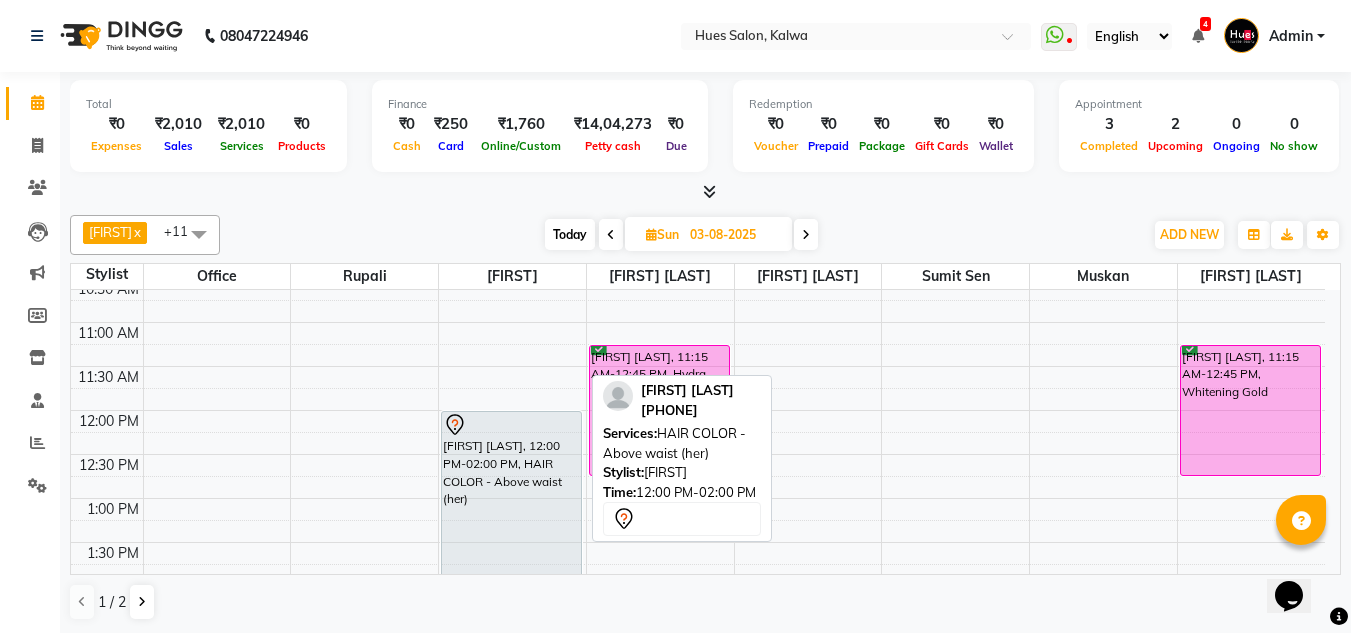 click on "[FIRST] [LAST], 12:00 PM-02:00 PM, HAIR COLOR - Above waist (her)" at bounding box center (511, 498) 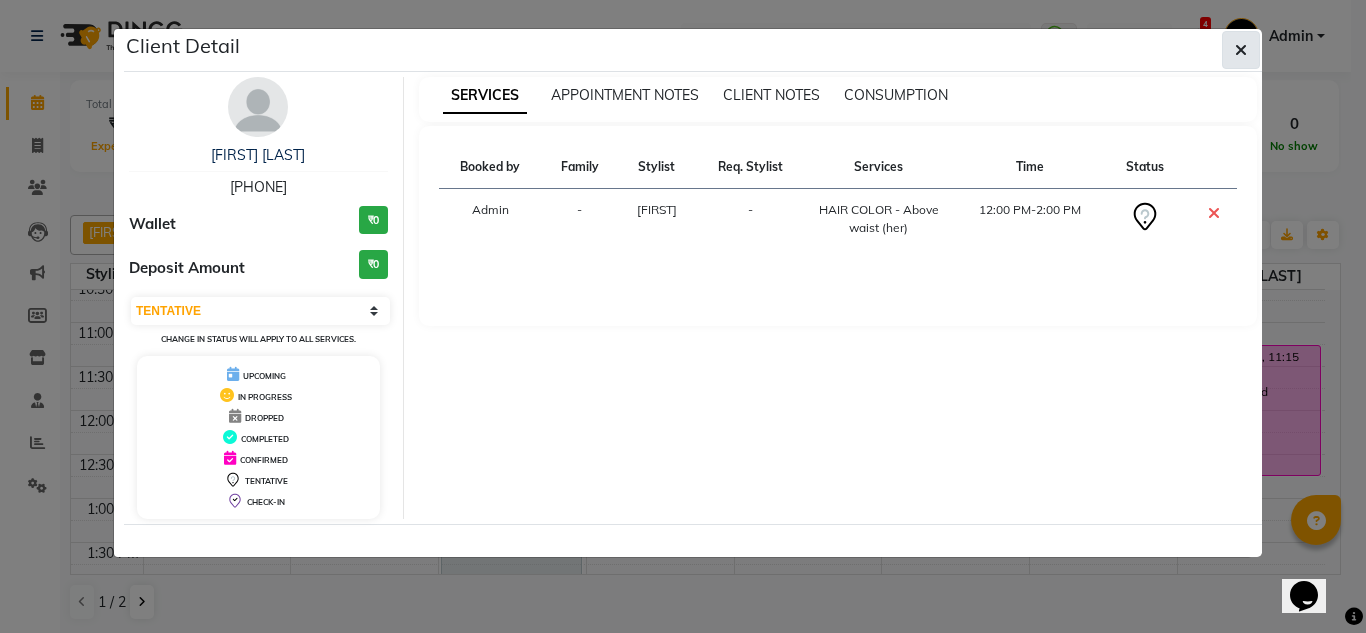 click 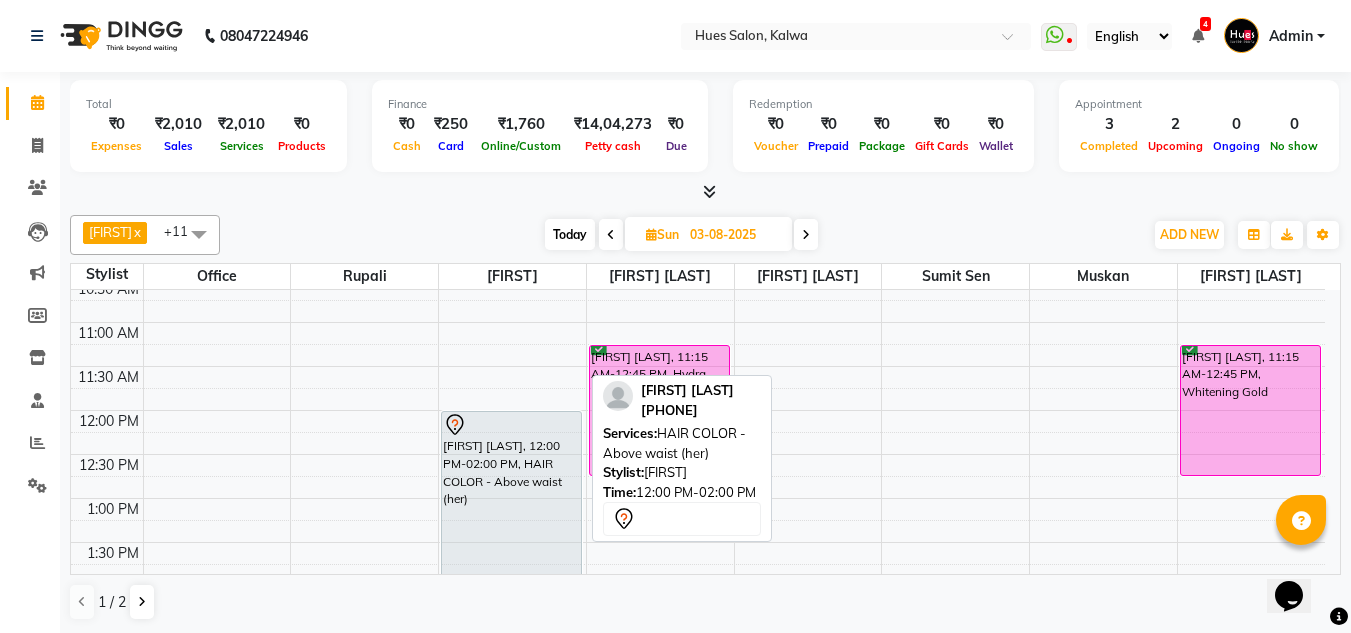 click on "[FIRST] [LAST], 12:00 PM-02:00 PM, HAIR COLOR - Above waist (her)" at bounding box center [511, 498] 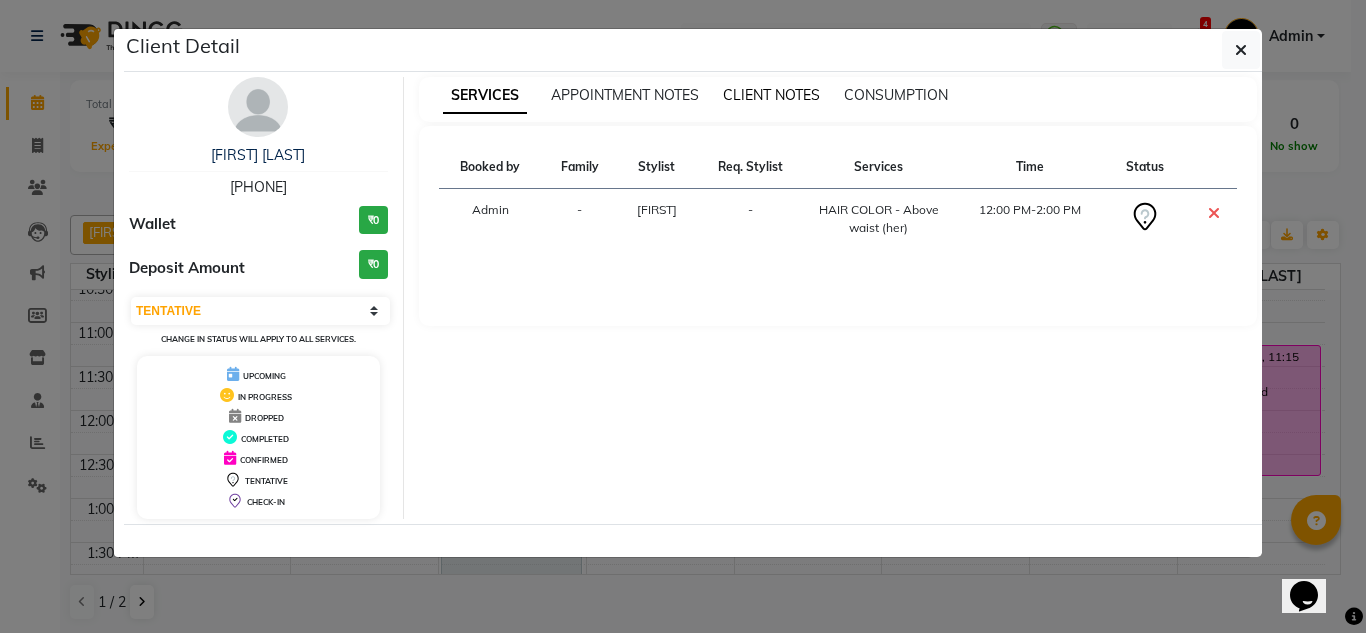 click on "CLIENT NOTES" at bounding box center (771, 95) 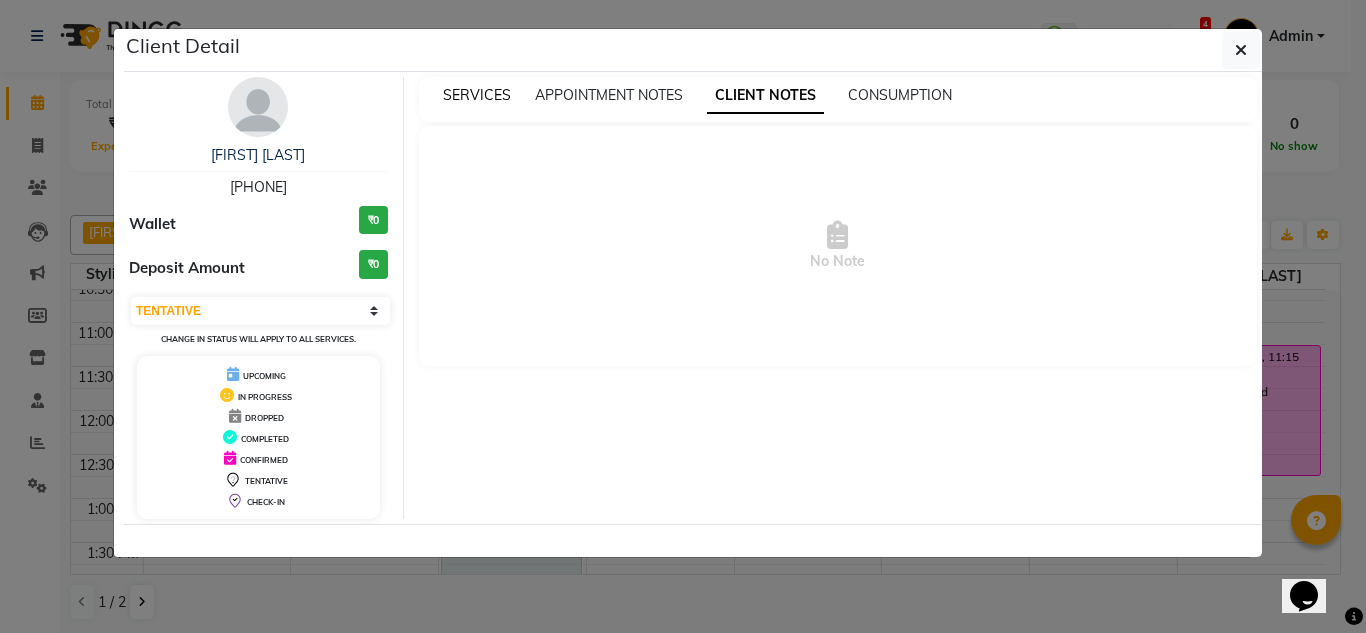 click on "SERVICES" at bounding box center [477, 95] 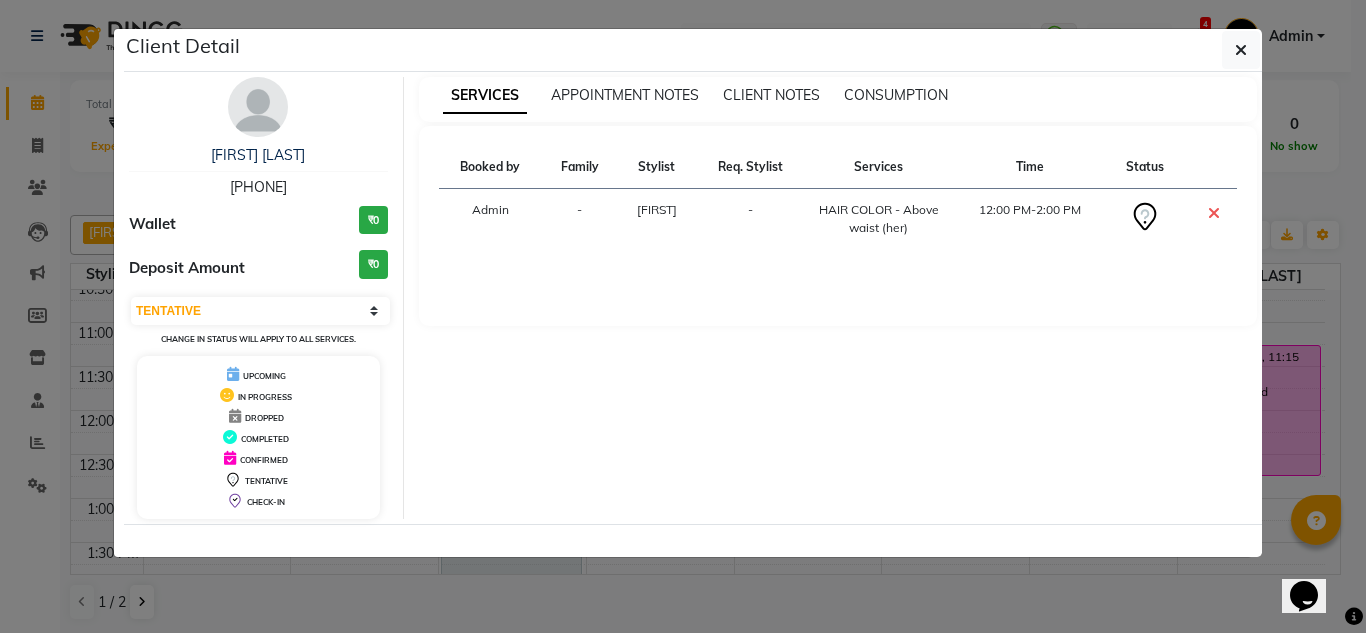 click on "12:00 PM-2:00 PM" at bounding box center (1029, 219) 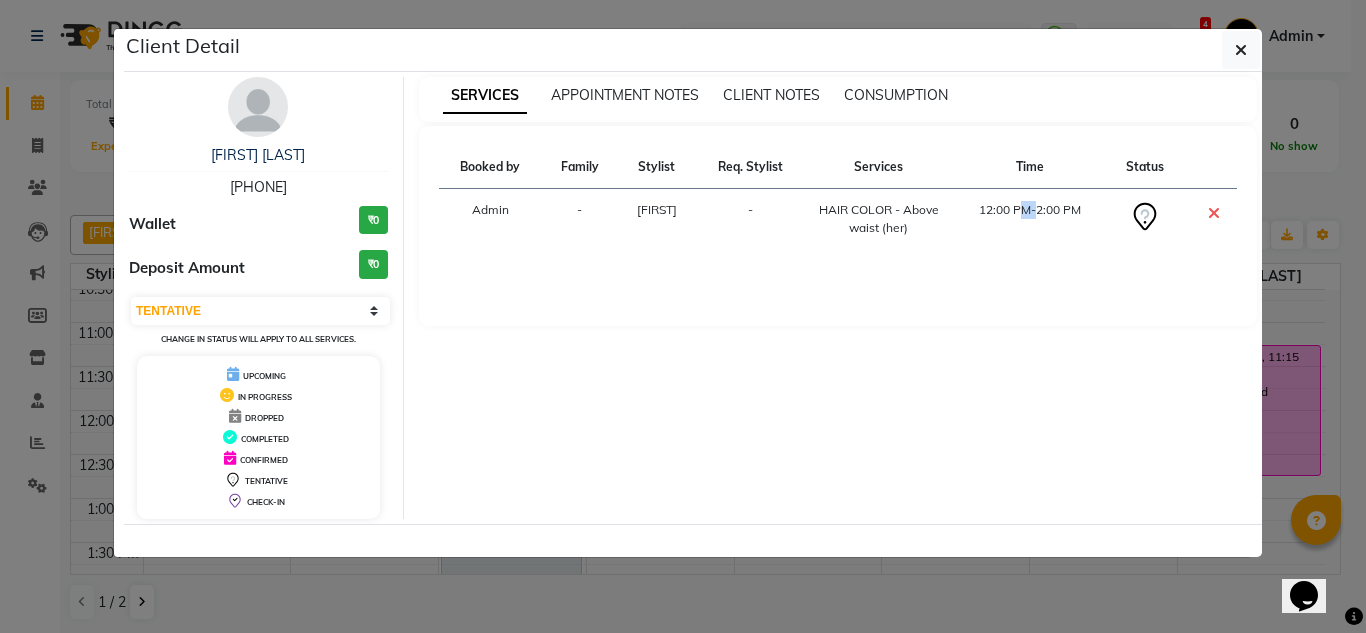click on "12:00 PM-2:00 PM" at bounding box center (1029, 219) 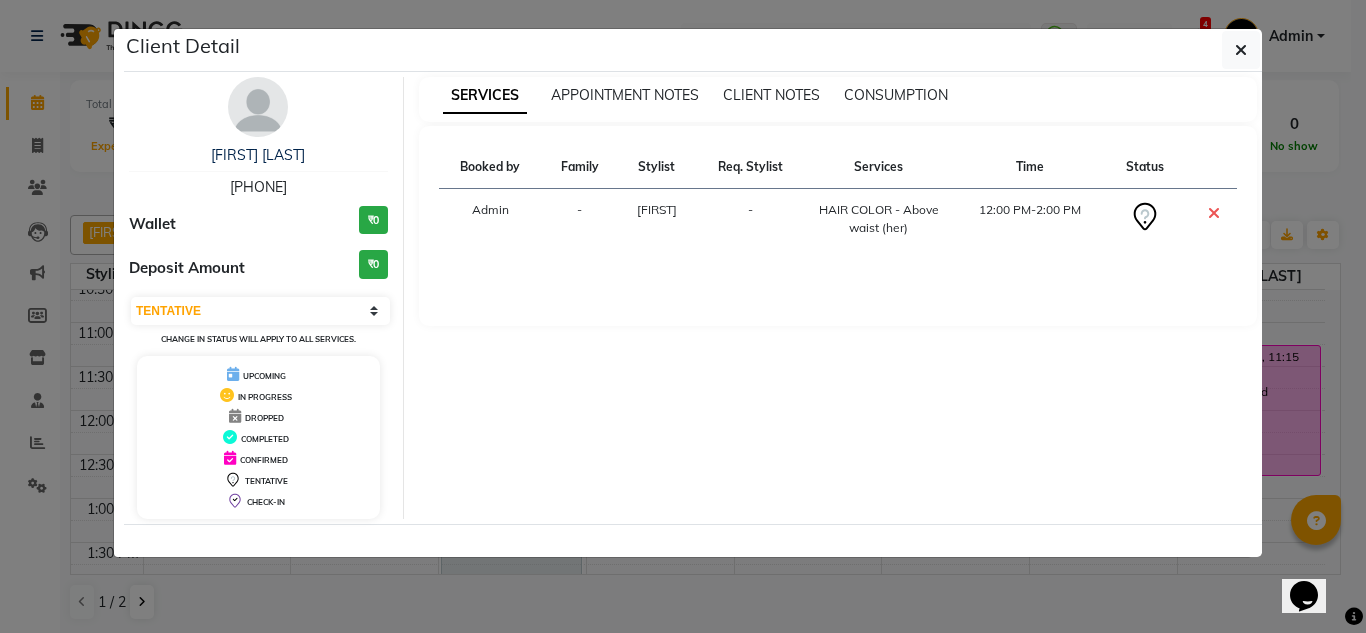 click at bounding box center [1214, 213] 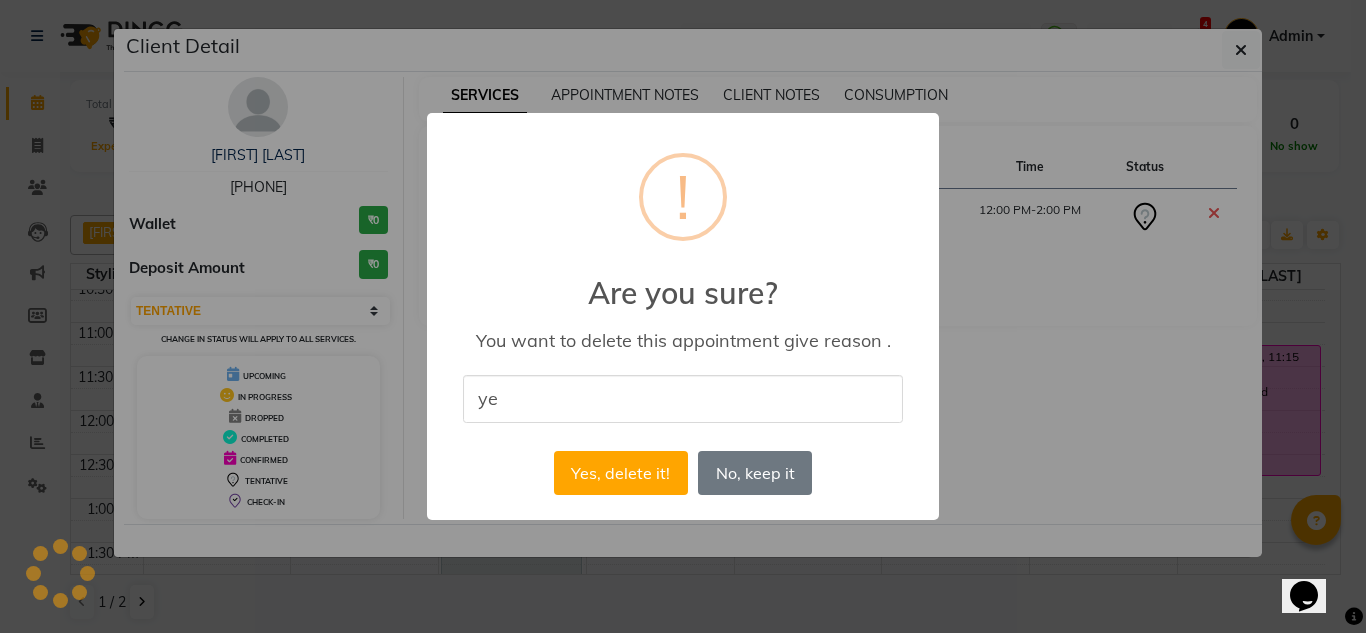 type on "y" 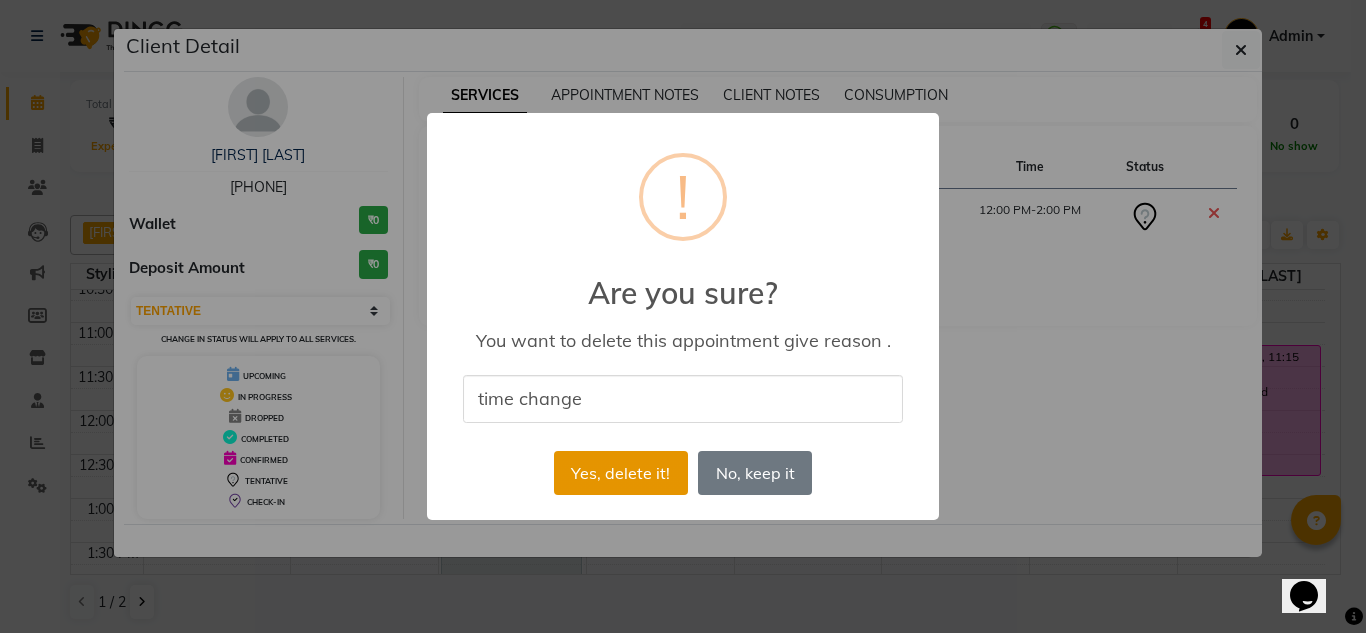 type on "time change" 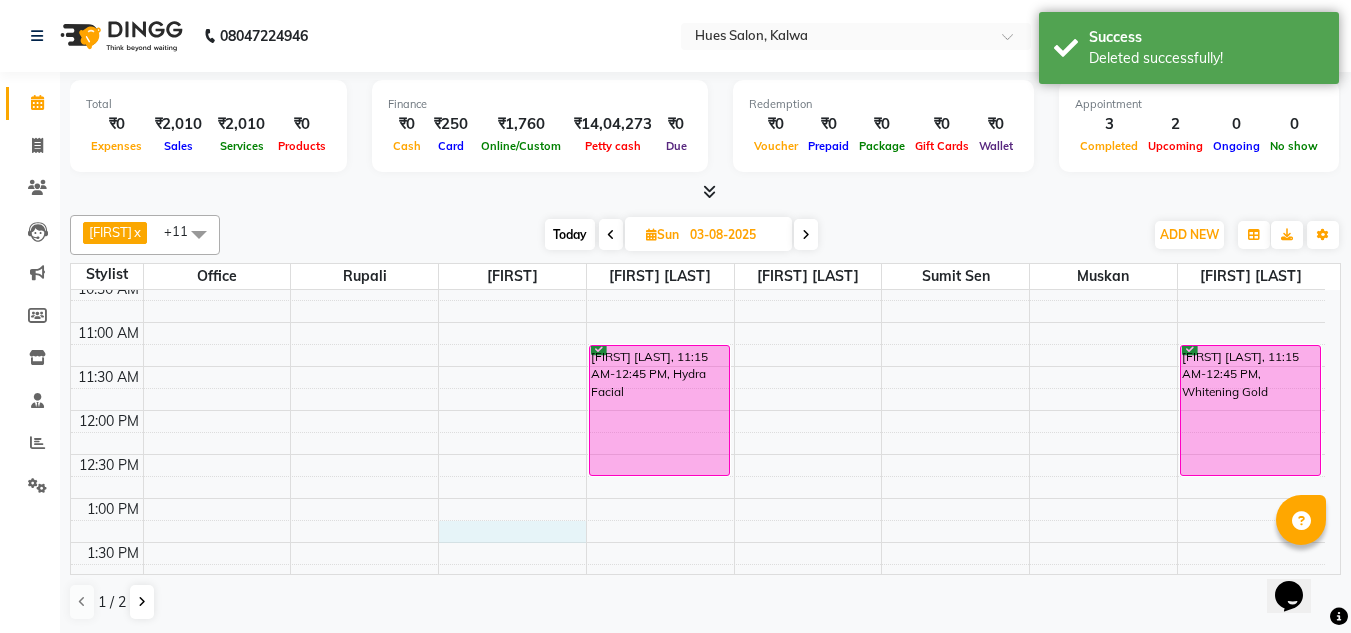 click on "8:00 AM 8:30 AM 9:00 AM 9:30 AM 10:00 AM 10:30 AM 11:00 AM 11:30 AM 12:00 PM 12:30 PM 1:00 PM 1:30 PM 2:00 PM 2:30 PM 3:00 PM 3:30 PM 4:00 PM 4:30 PM 5:00 PM 5:30 PM 6:00 PM 6:30 PM 7:00 PM 7:30 PM 8:00 PM 8:30 PM     [FIRST] [LAST], 02:30 PM-04:30 PM, HAIR COLOR - Root Touch up (Flat Rate for 1 in) (her)     [FIRST] [LAST], 04:30 PM-05:00 PM, HAIR TREATMENT - Gypsy Poof     [FIRST] [LAST], 11:15 AM-12:45 PM, Hydra Facial     [FIRST] [LAST], 11:15 AM-12:45 PM, Whitening Gold" at bounding box center [698, 630] 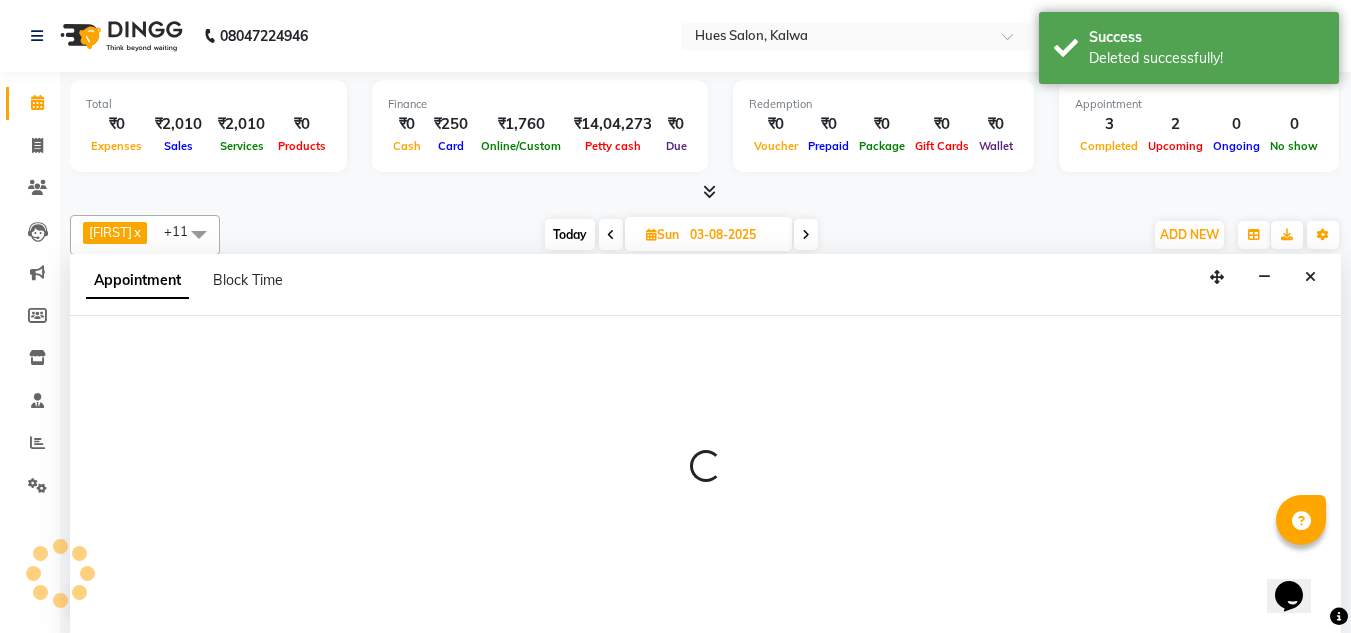 scroll, scrollTop: 1, scrollLeft: 0, axis: vertical 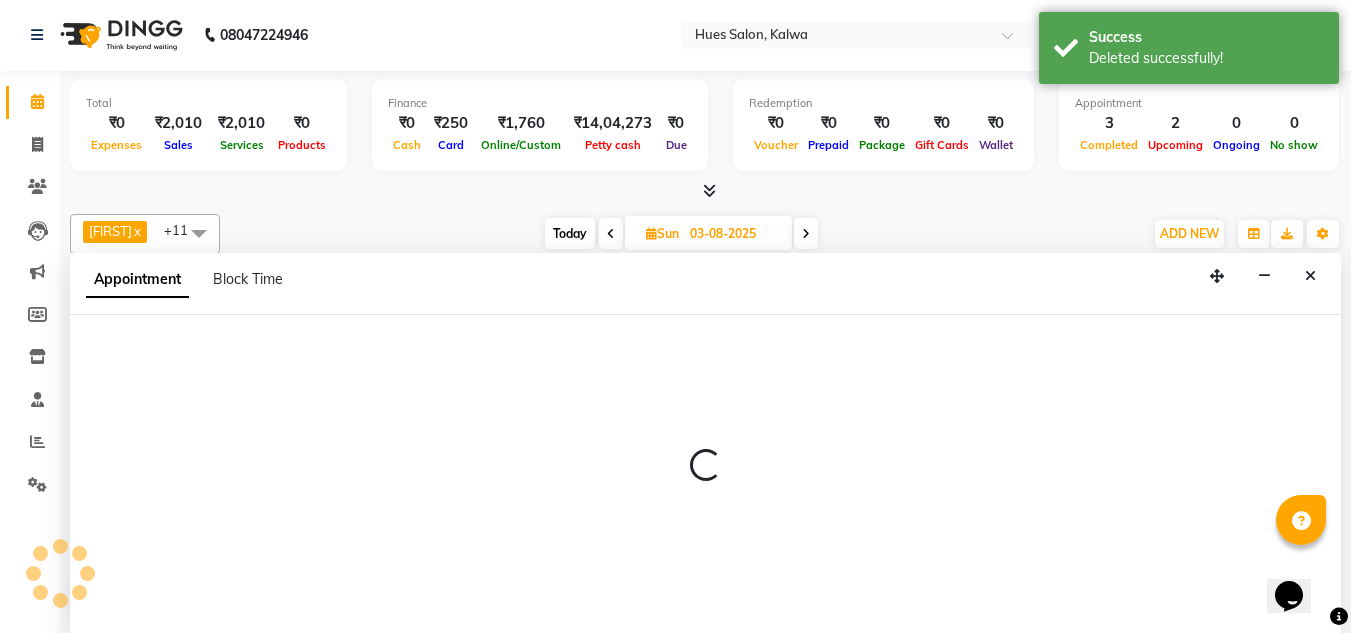 select on "50867" 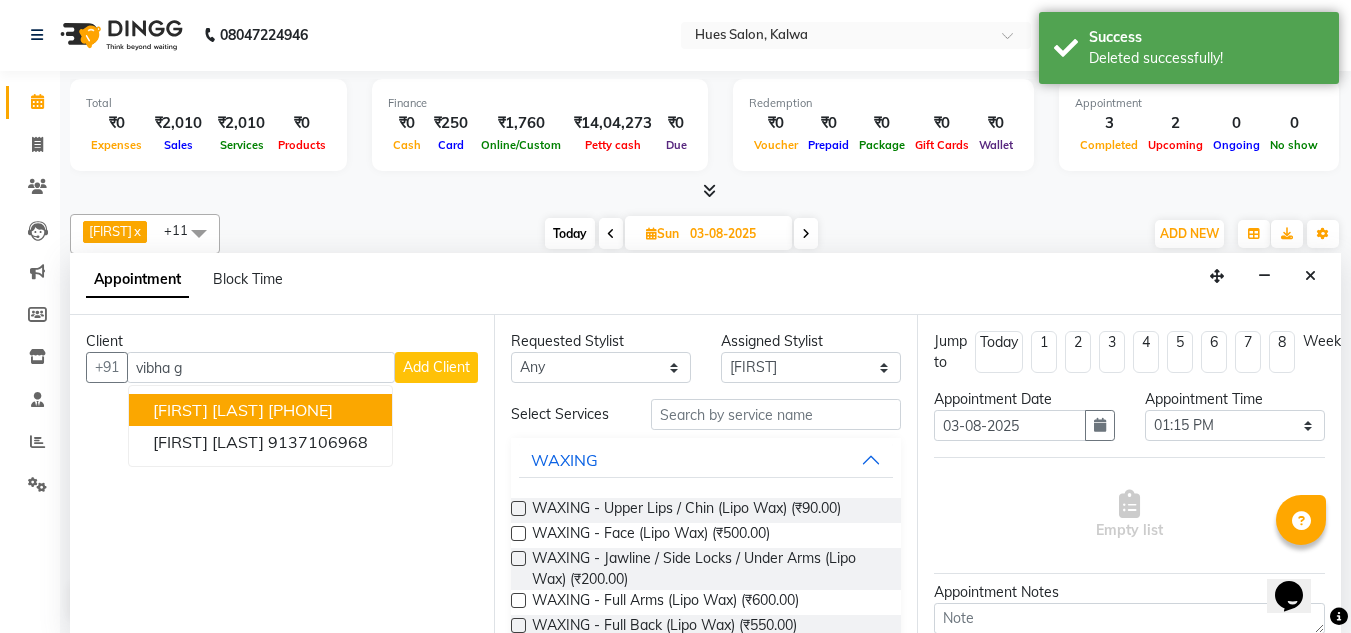 click on "[FIRST] [LAST]  [PHONE]" at bounding box center [260, 410] 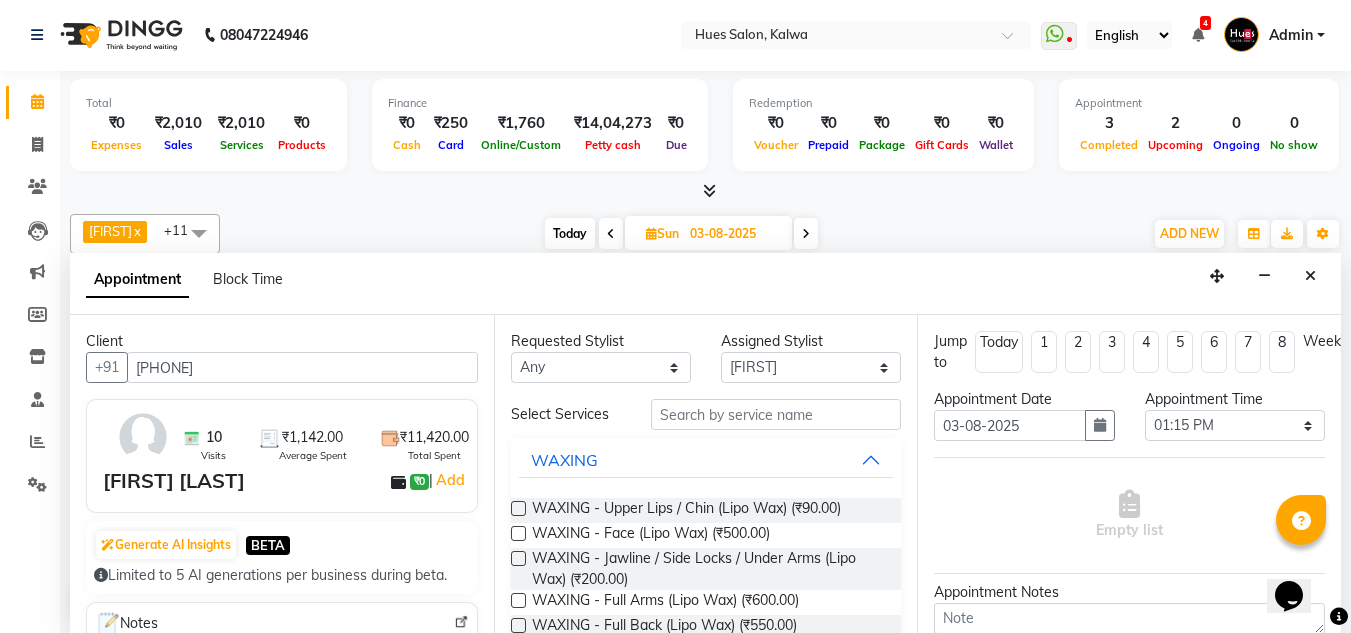 type on "[PHONE]" 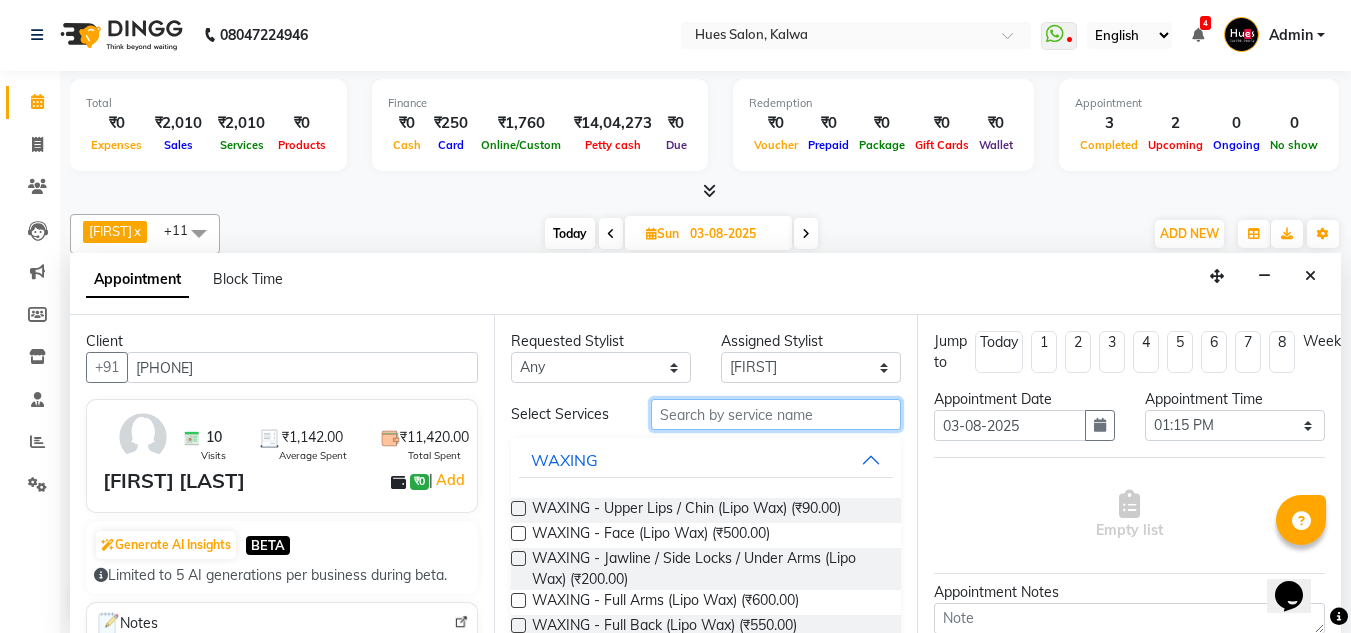 click at bounding box center (776, 414) 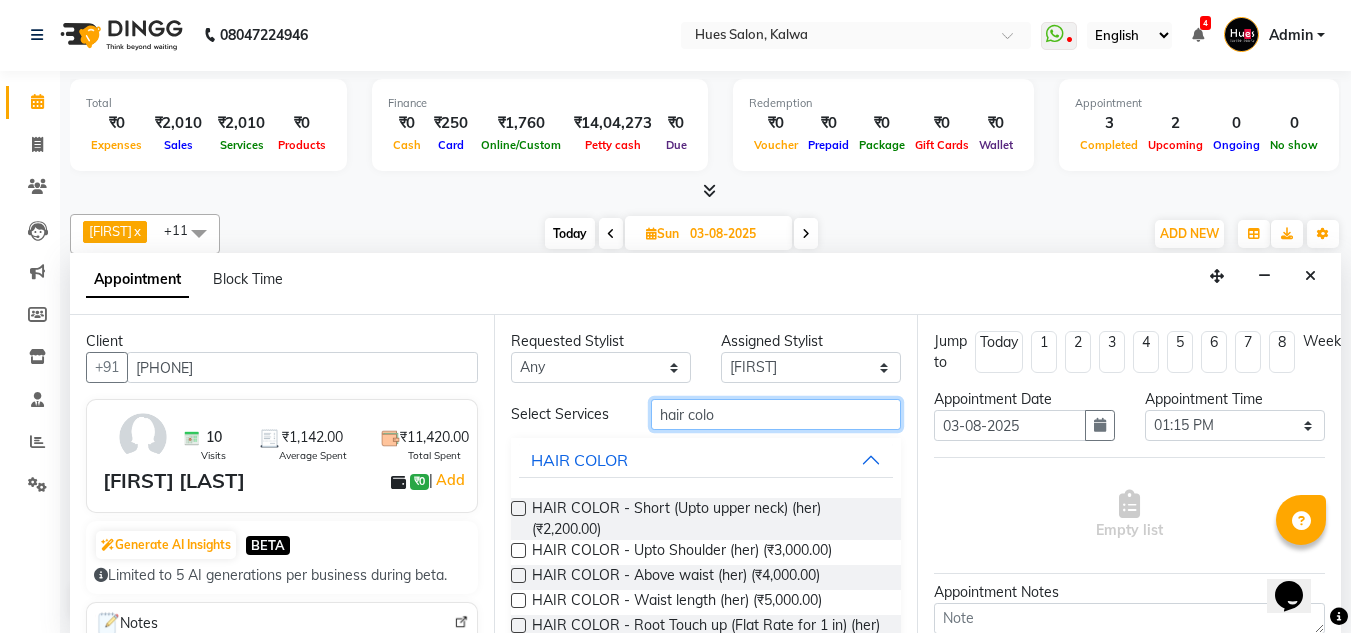 type on "hair colo" 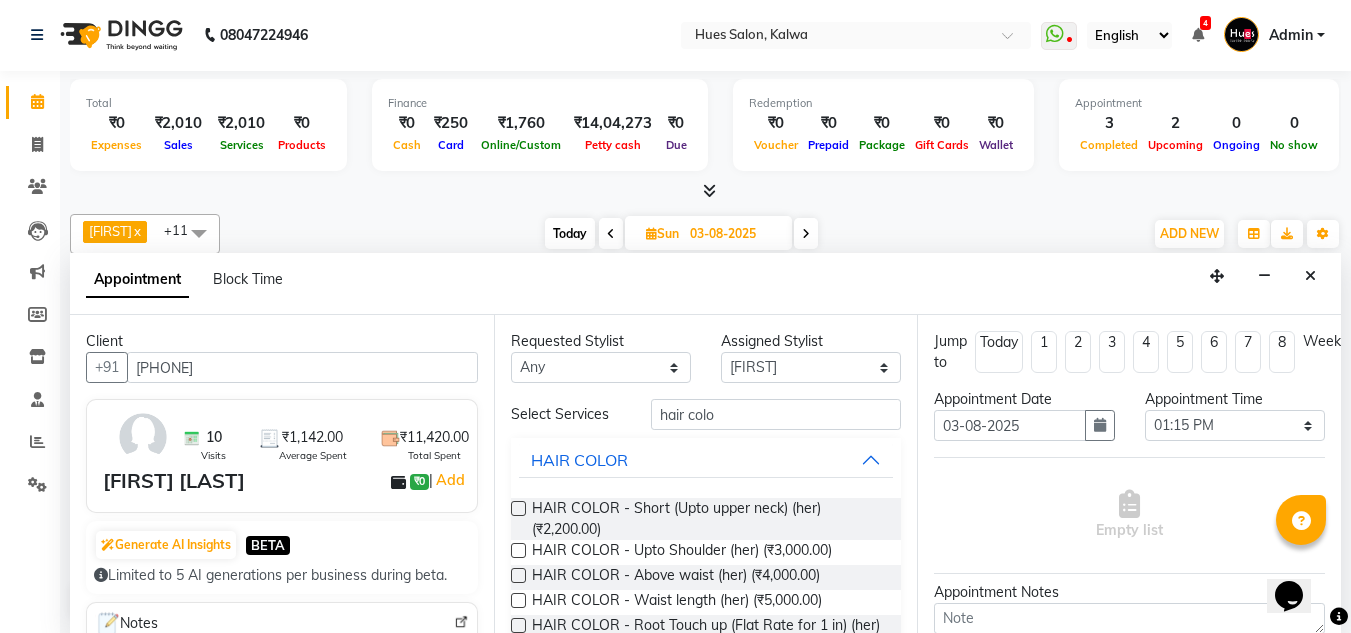 click at bounding box center [518, 575] 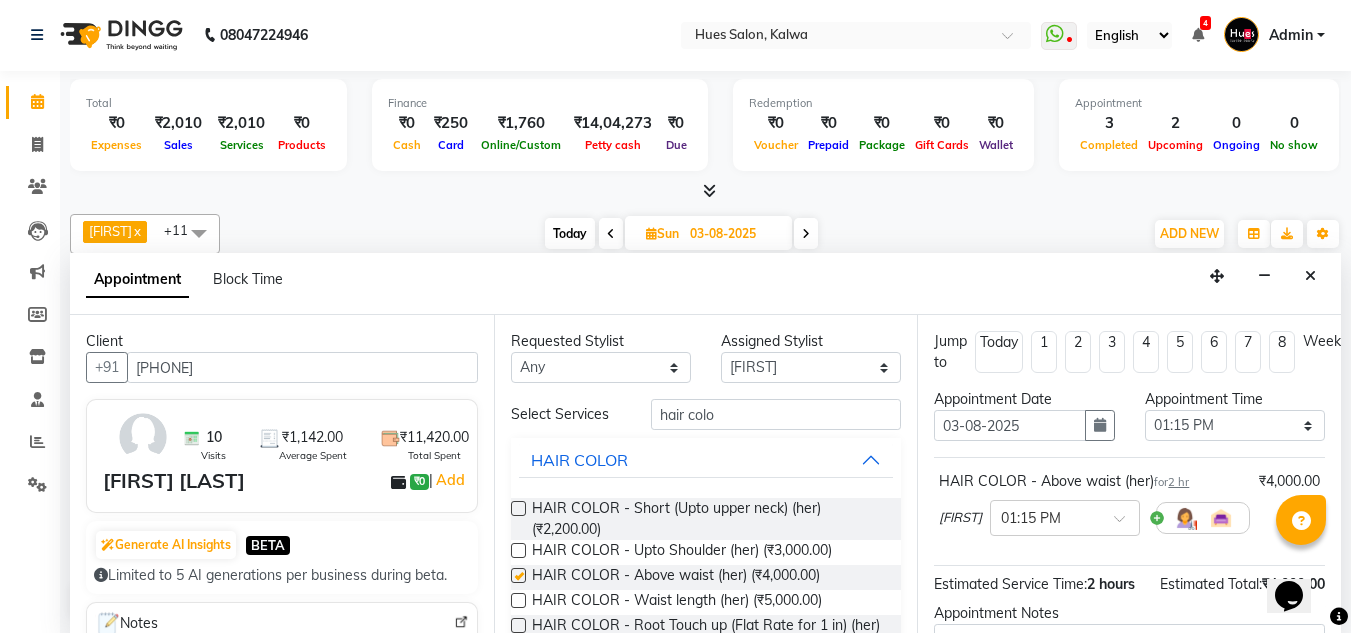 checkbox on "false" 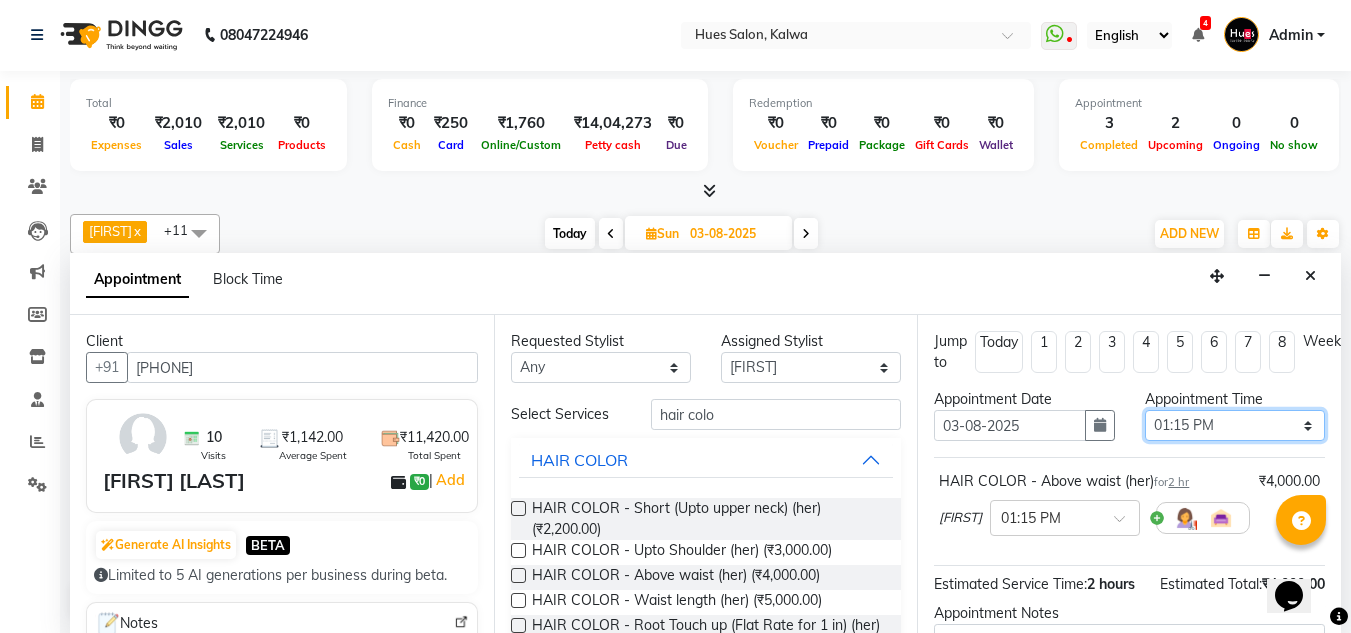 click on "Select 09:00 AM 09:15 AM 09:30 AM 09:45 AM 10:00 AM 10:15 AM 10:30 AM 10:45 AM 11:00 AM 11:15 AM 11:30 AM 11:45 AM 12:00 PM 12:15 PM 12:30 PM 12:45 PM 01:00 PM 01:15 PM 01:30 PM 01:45 PM 02:00 PM 02:15 PM 02:30 PM 02:45 PM 03:00 PM 03:15 PM 03:30 PM 03:45 PM 04:00 PM 04:15 PM 04:30 PM 04:45 PM 05:00 PM 05:15 PM 05:30 PM 05:45 PM 06:00 PM 06:15 PM 06:30 PM 06:45 PM 07:00 PM 07:15 PM 07:30 PM 07:45 PM 08:00 PM" at bounding box center (1235, 425) 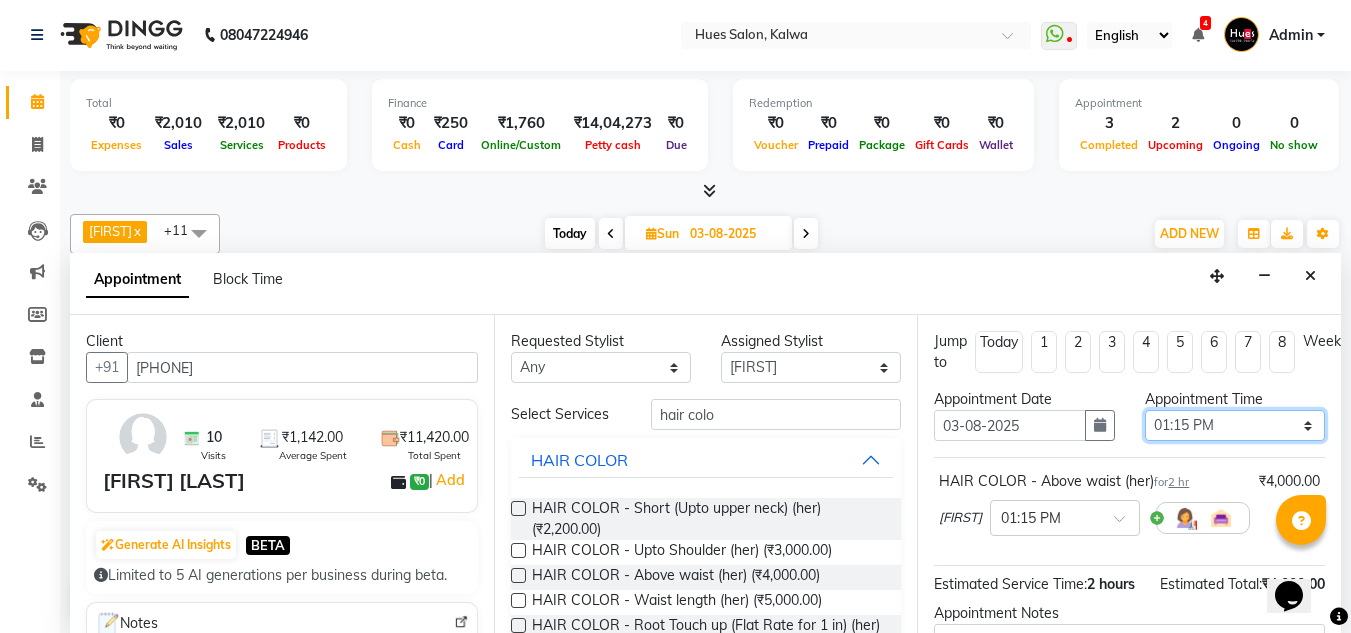 select on "960" 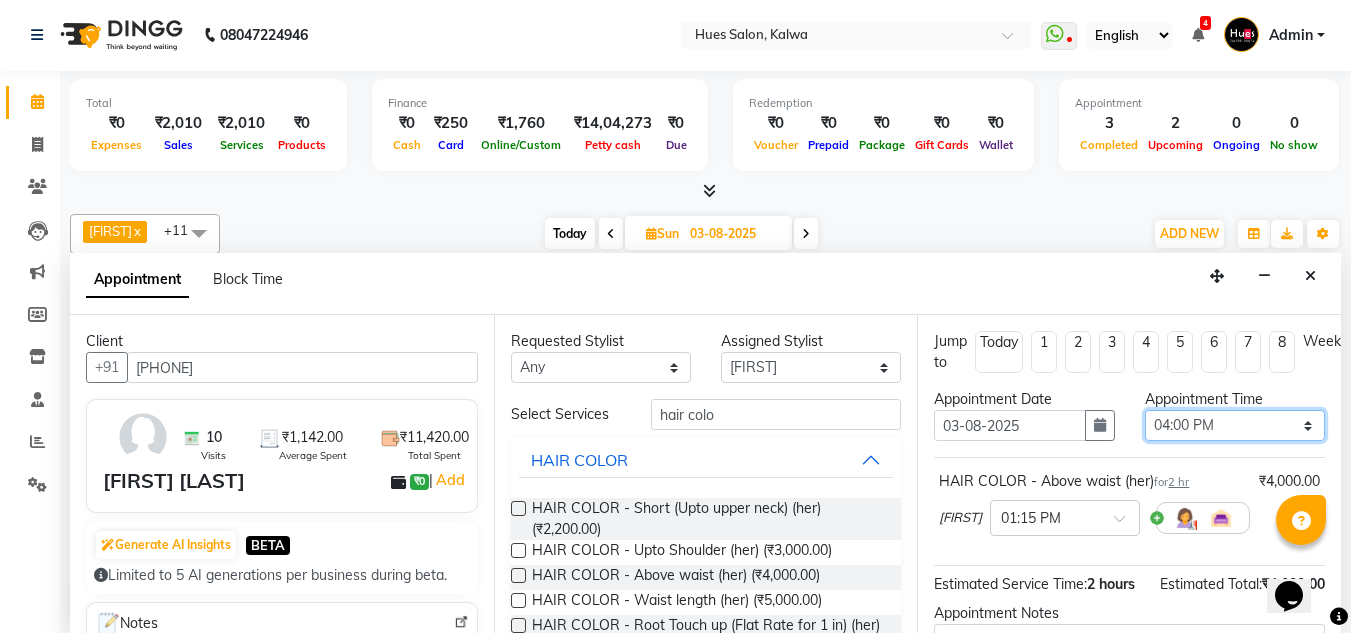 click on "Select 09:00 AM 09:15 AM 09:30 AM 09:45 AM 10:00 AM 10:15 AM 10:30 AM 10:45 AM 11:00 AM 11:15 AM 11:30 AM 11:45 AM 12:00 PM 12:15 PM 12:30 PM 12:45 PM 01:00 PM 01:15 PM 01:30 PM 01:45 PM 02:00 PM 02:15 PM 02:30 PM 02:45 PM 03:00 PM 03:15 PM 03:30 PM 03:45 PM 04:00 PM 04:15 PM 04:30 PM 04:45 PM 05:00 PM 05:15 PM 05:30 PM 05:45 PM 06:00 PM 06:15 PM 06:30 PM 06:45 PM 07:00 PM 07:15 PM 07:30 PM 07:45 PM 08:00 PM" at bounding box center (1235, 425) 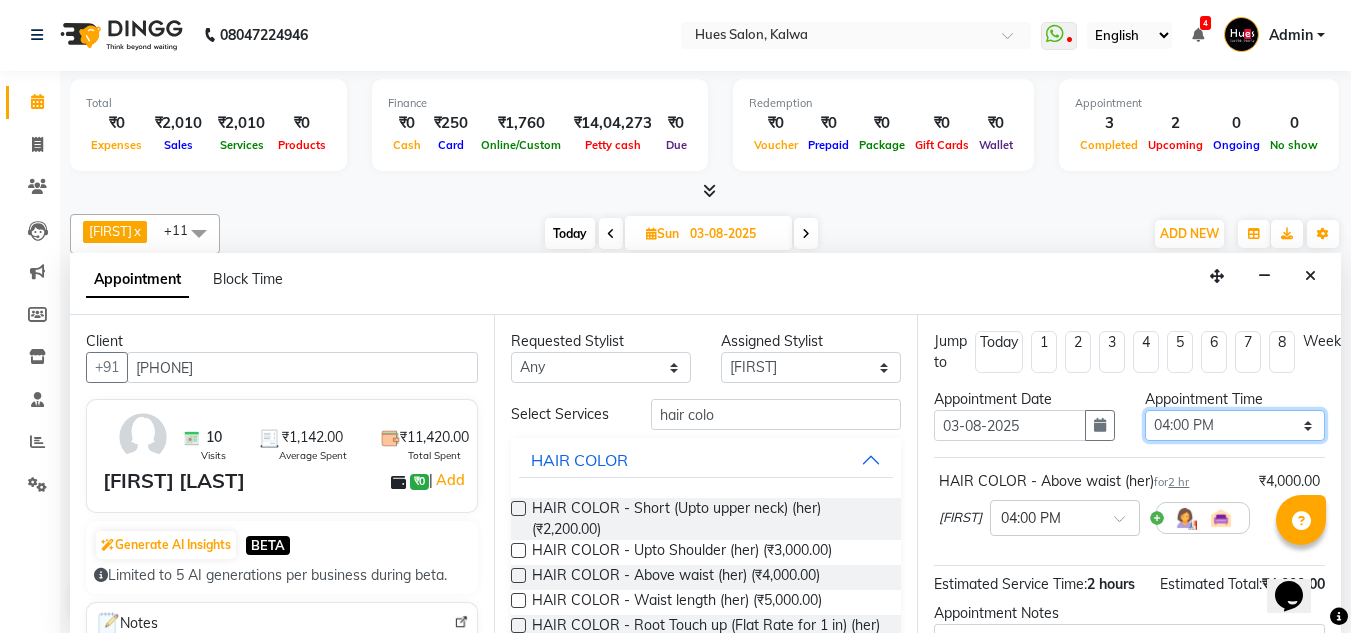 scroll, scrollTop: 211, scrollLeft: 0, axis: vertical 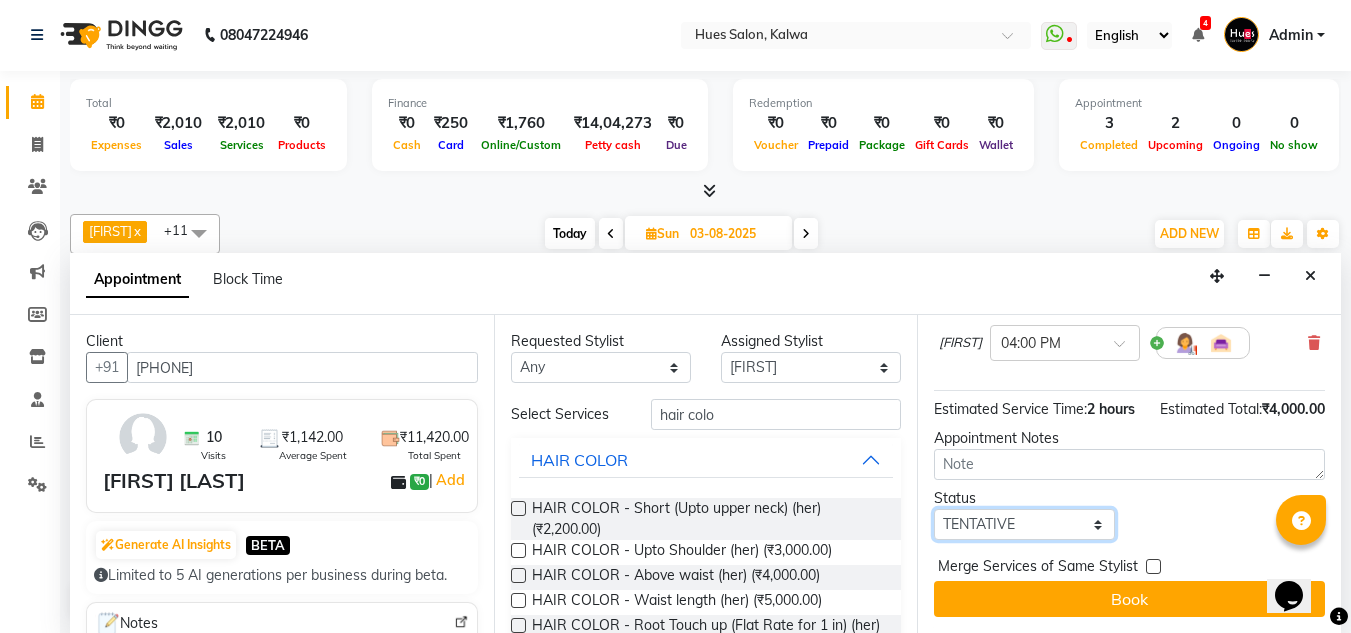 click on "Select TENTATIVE CONFIRM UPCOMING" at bounding box center (1024, 524) 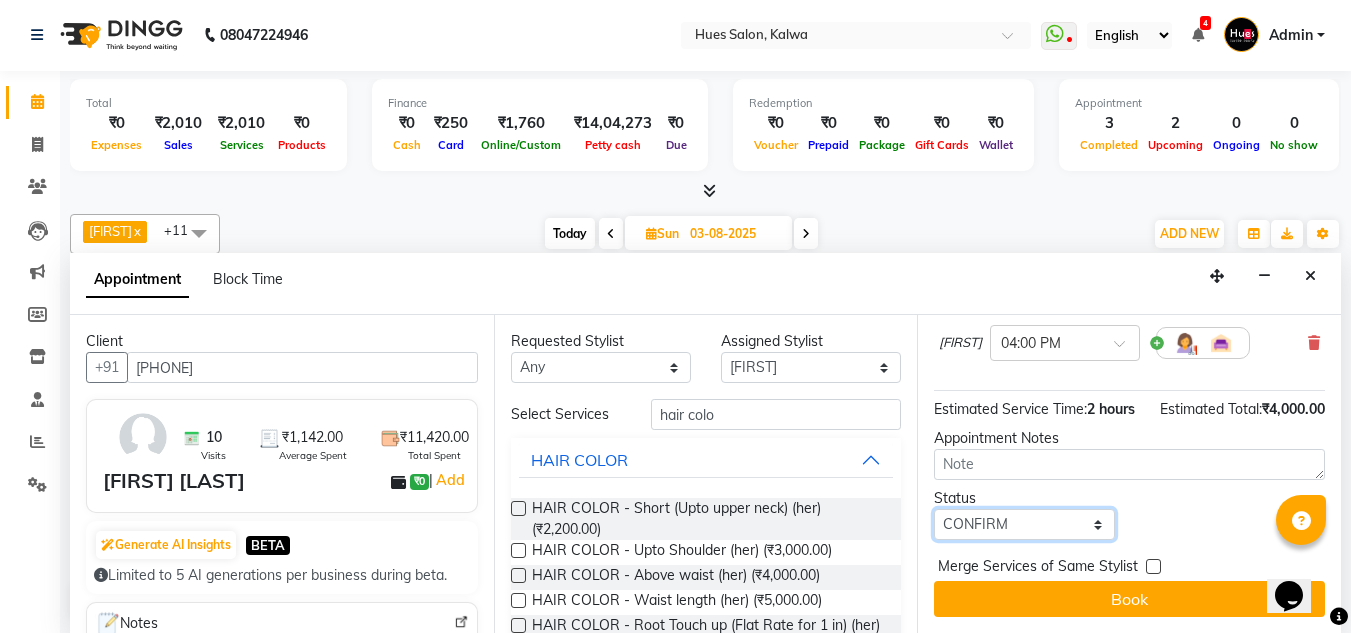 click on "Select TENTATIVE CONFIRM UPCOMING" at bounding box center [1024, 524] 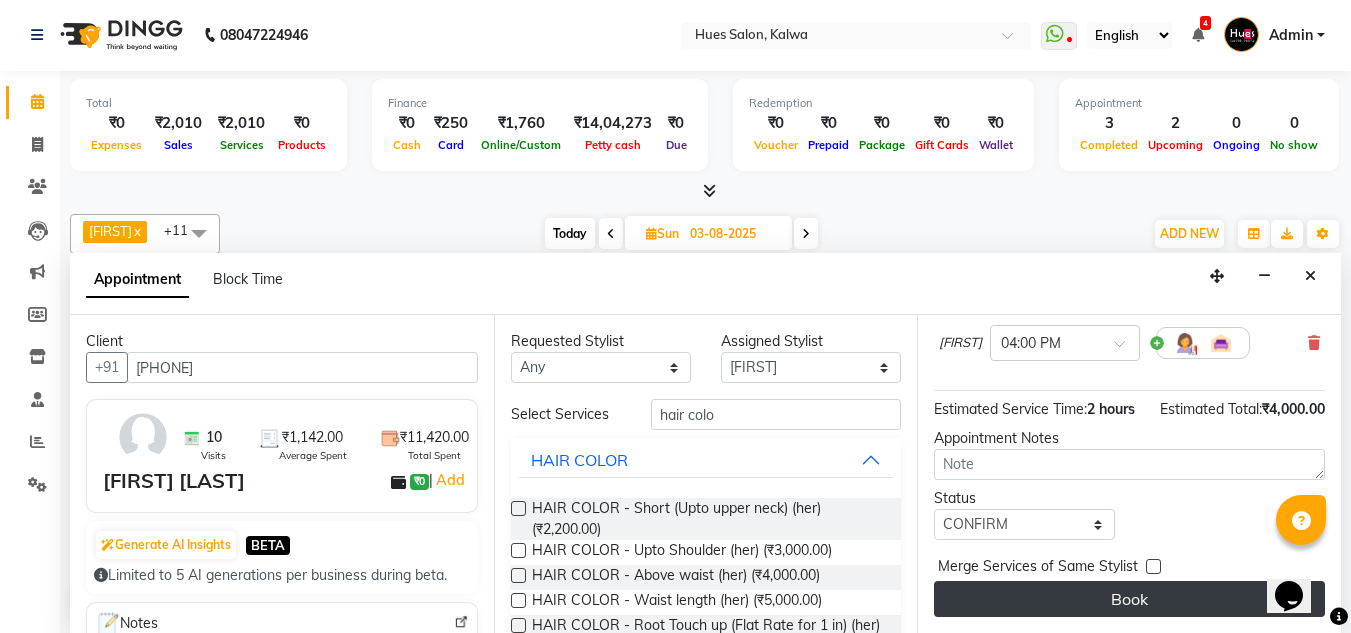 click on "Book" at bounding box center [1129, 599] 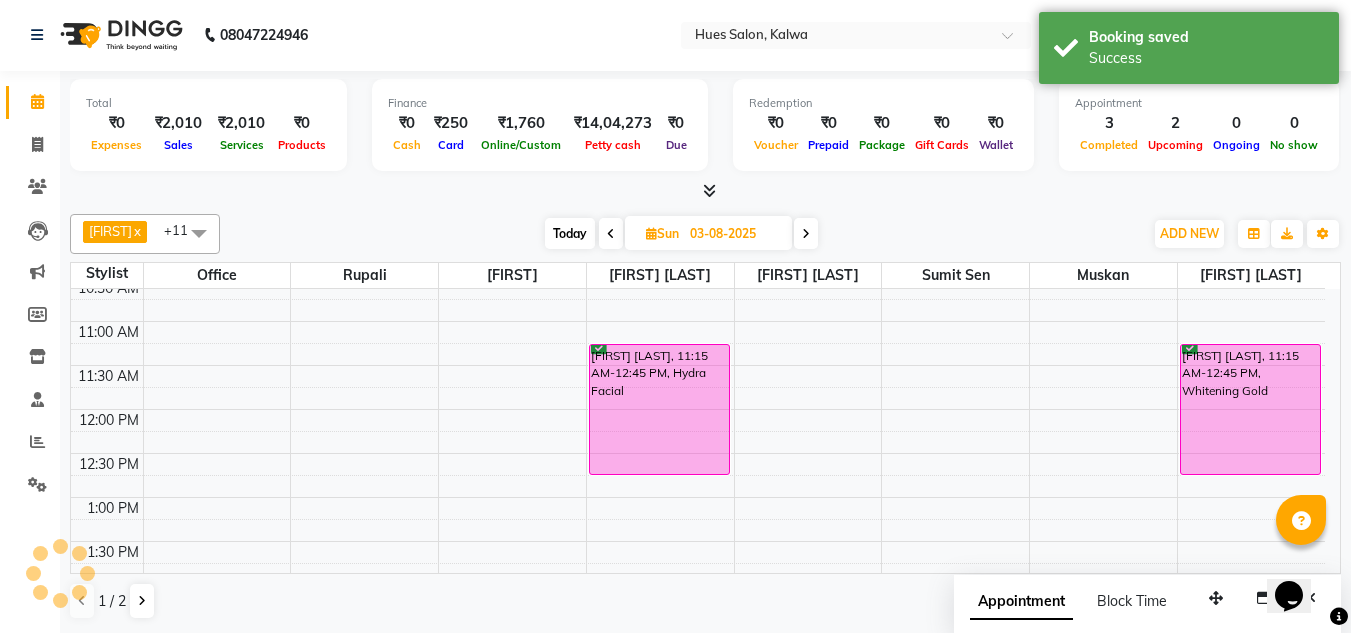 scroll, scrollTop: 0, scrollLeft: 0, axis: both 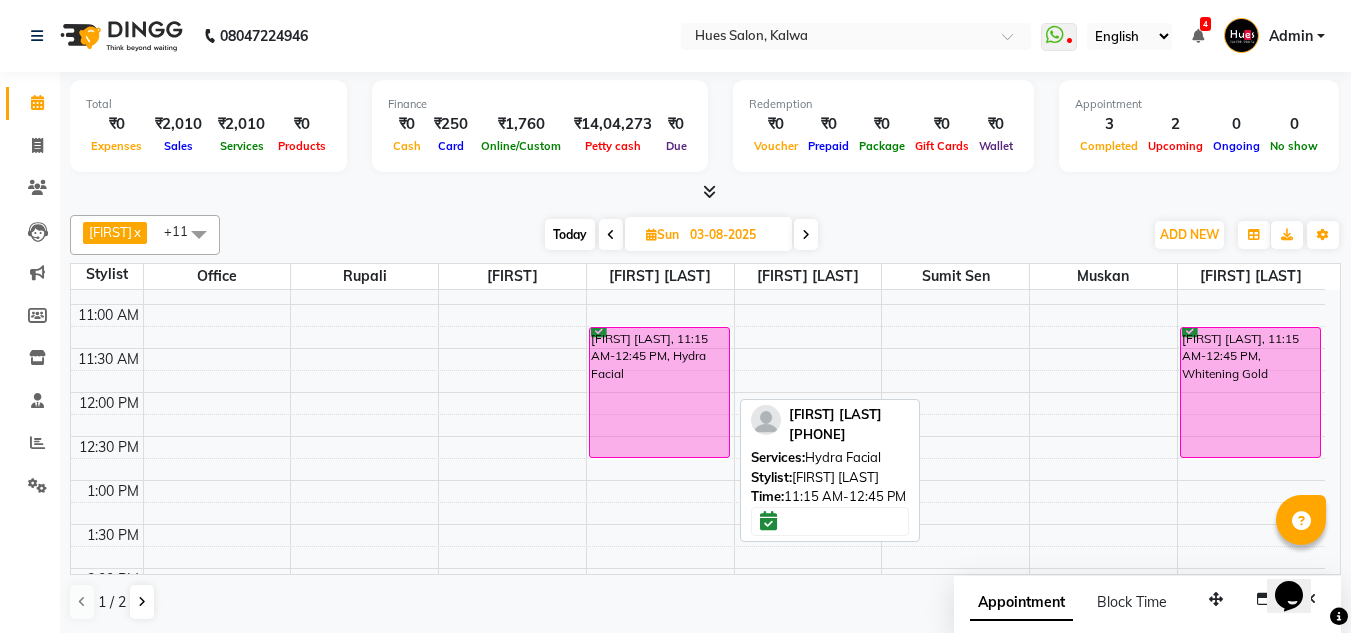 click on "[FIRST] [LAST], 11:15 AM-12:45 PM, Hydra Facial" at bounding box center [659, 392] 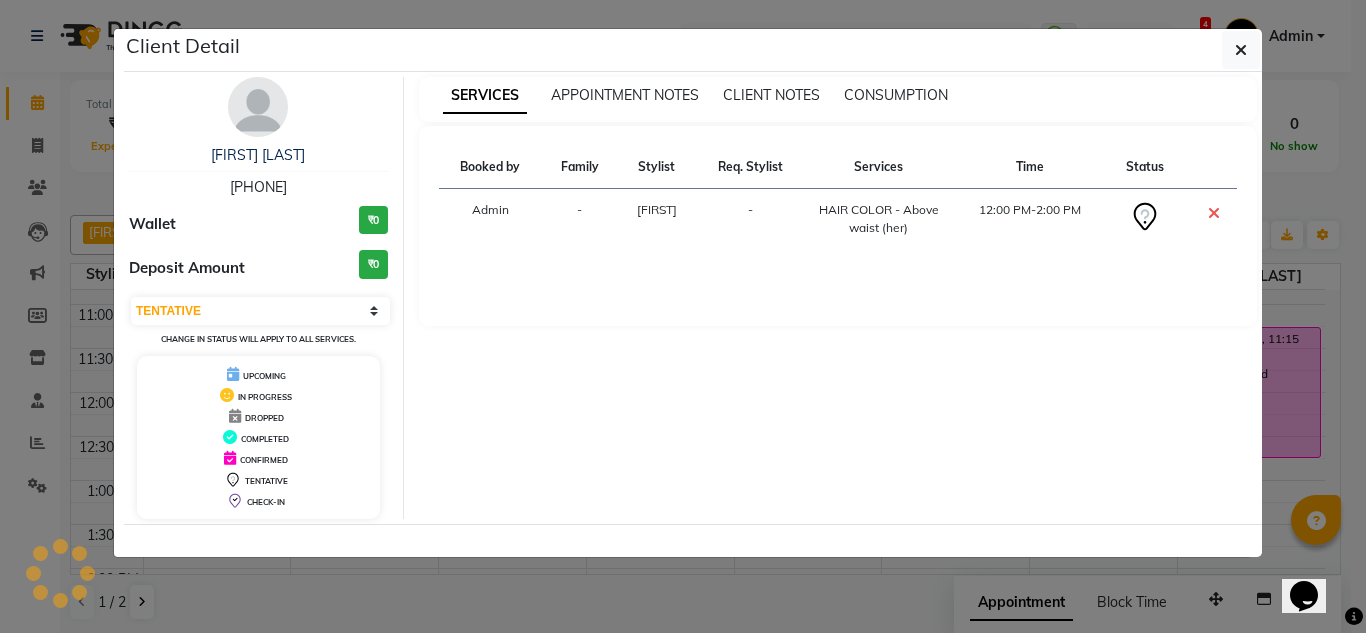 select on "6" 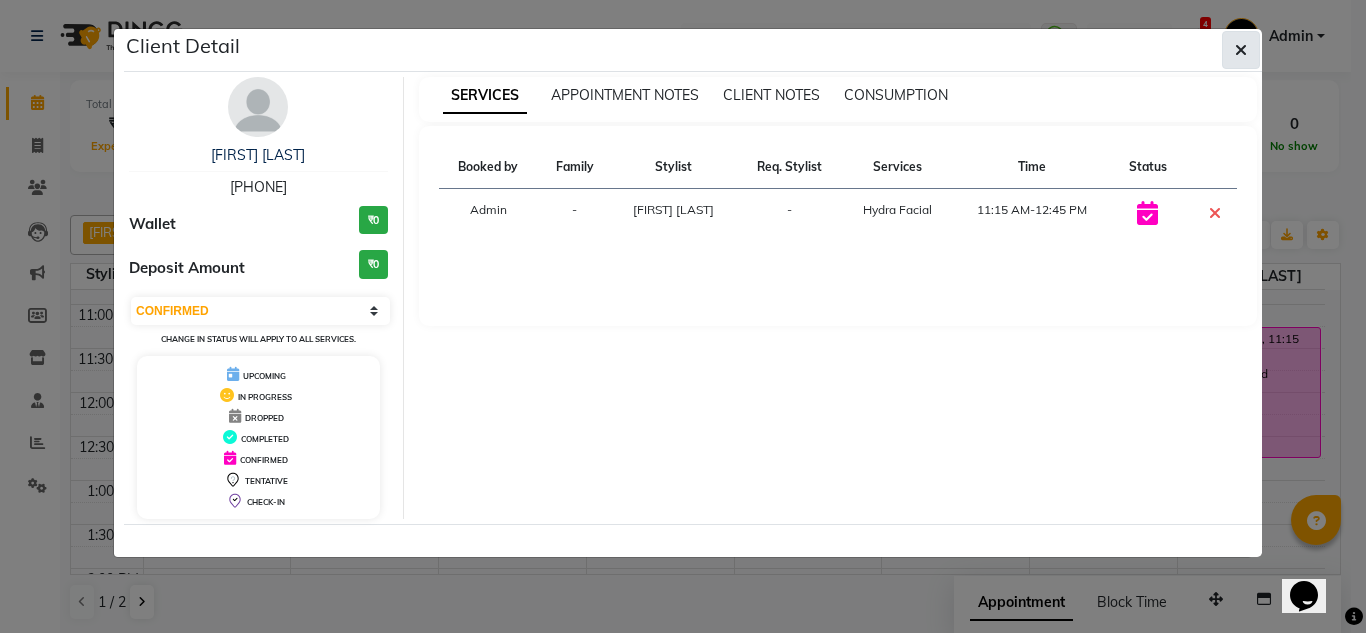 click 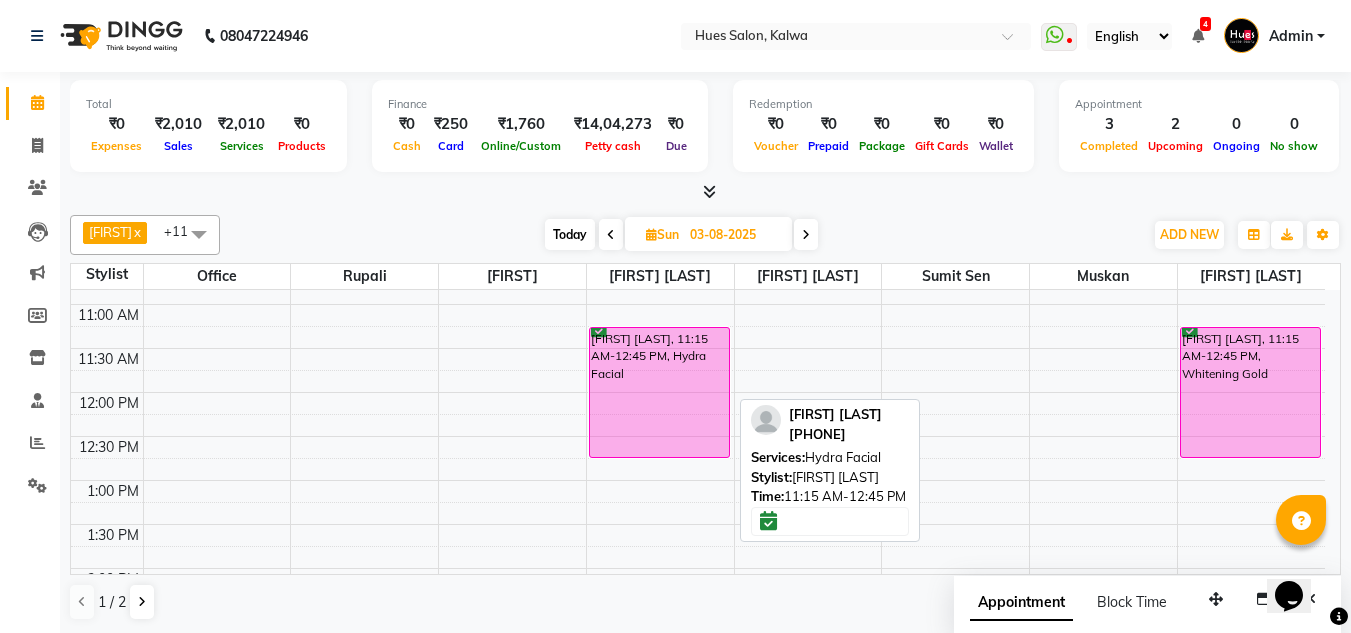 click on "[FIRST] [LAST], 11:15 AM-12:45 PM, Hydra Facial" at bounding box center [659, 392] 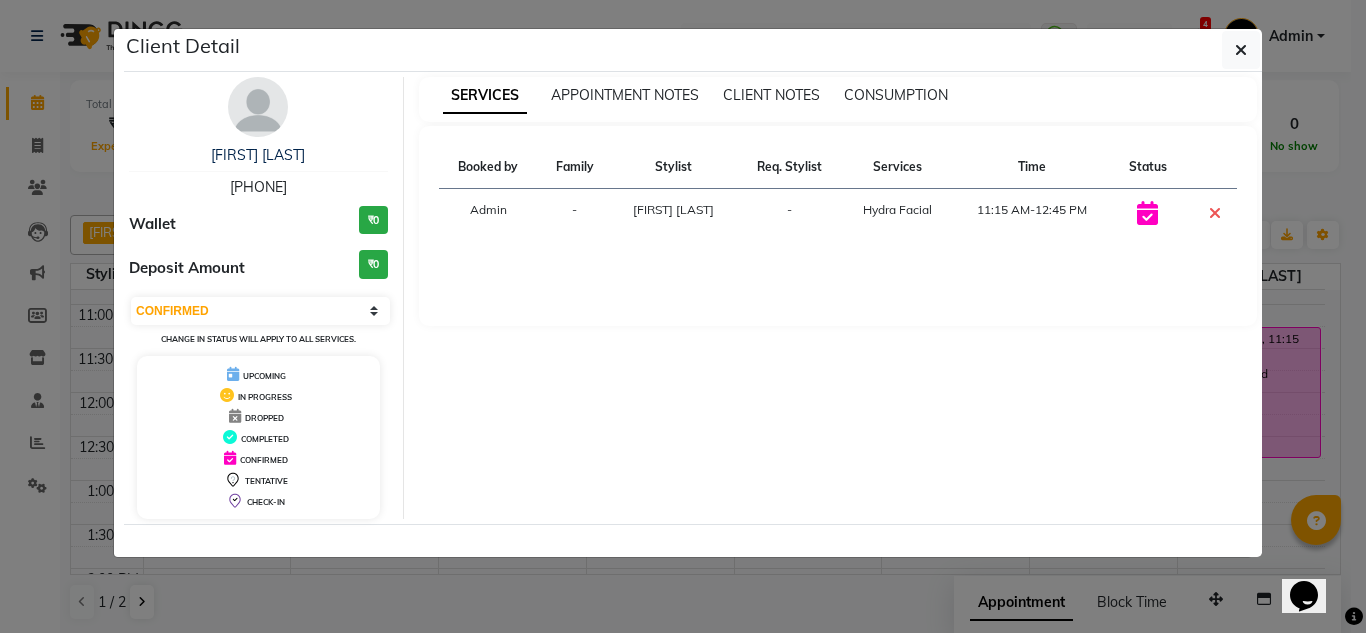 click at bounding box center (1215, 213) 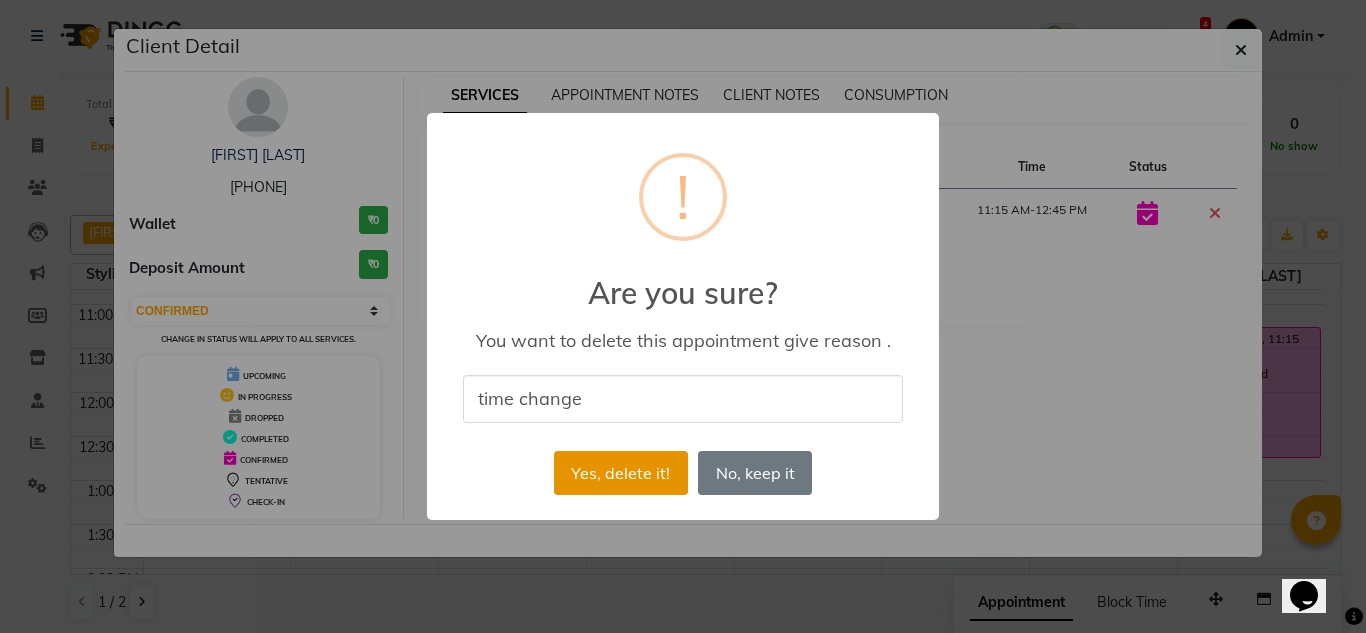 type on "time change" 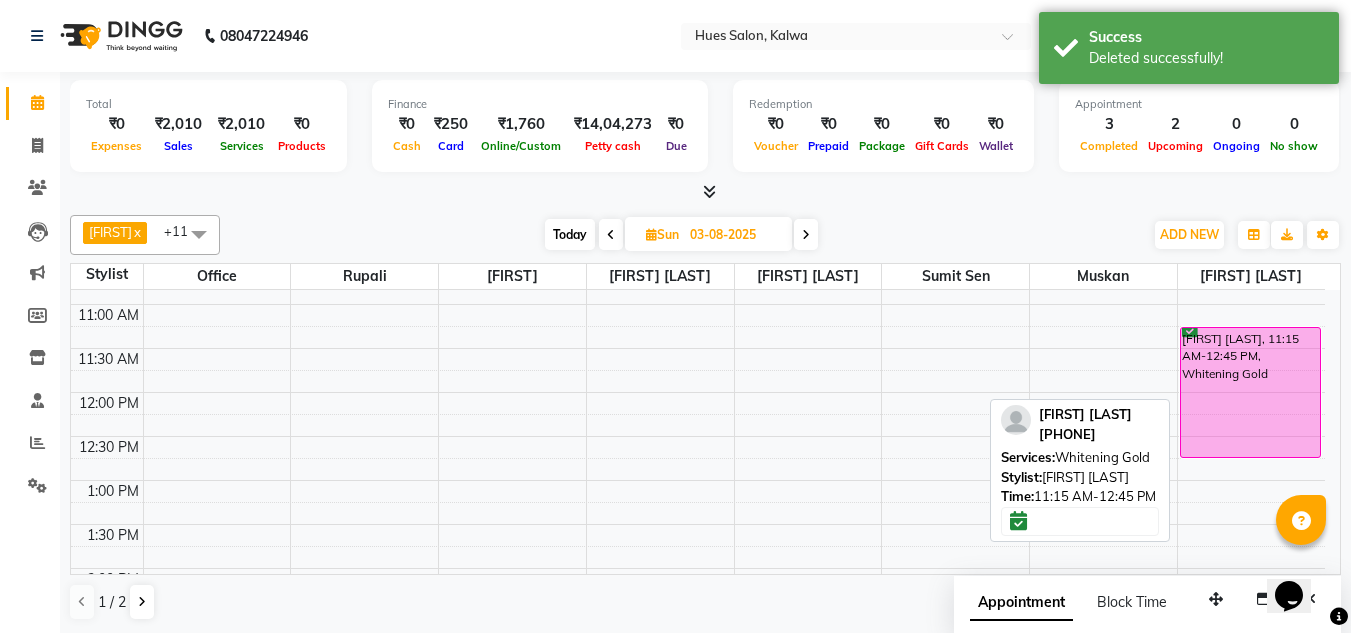 click on "[FIRST] [LAST], 11:15 AM-12:45 PM, Whitening Gold" at bounding box center (1251, 392) 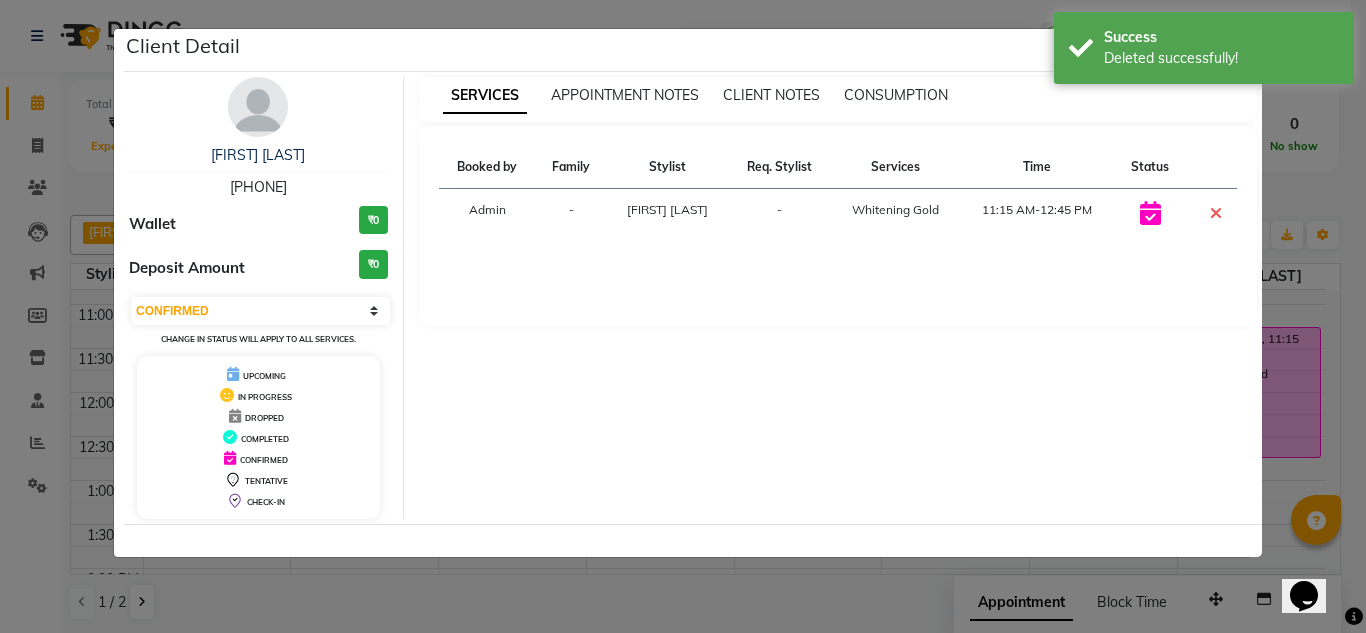 click at bounding box center (1216, 213) 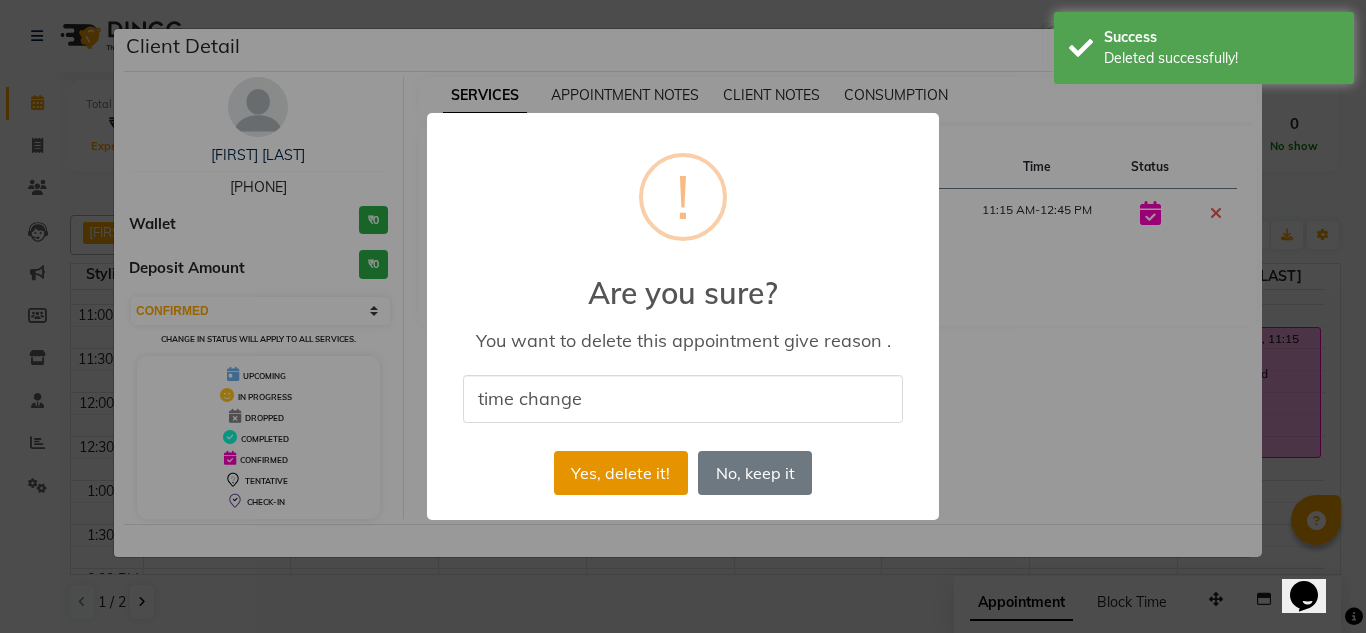 type on "time change" 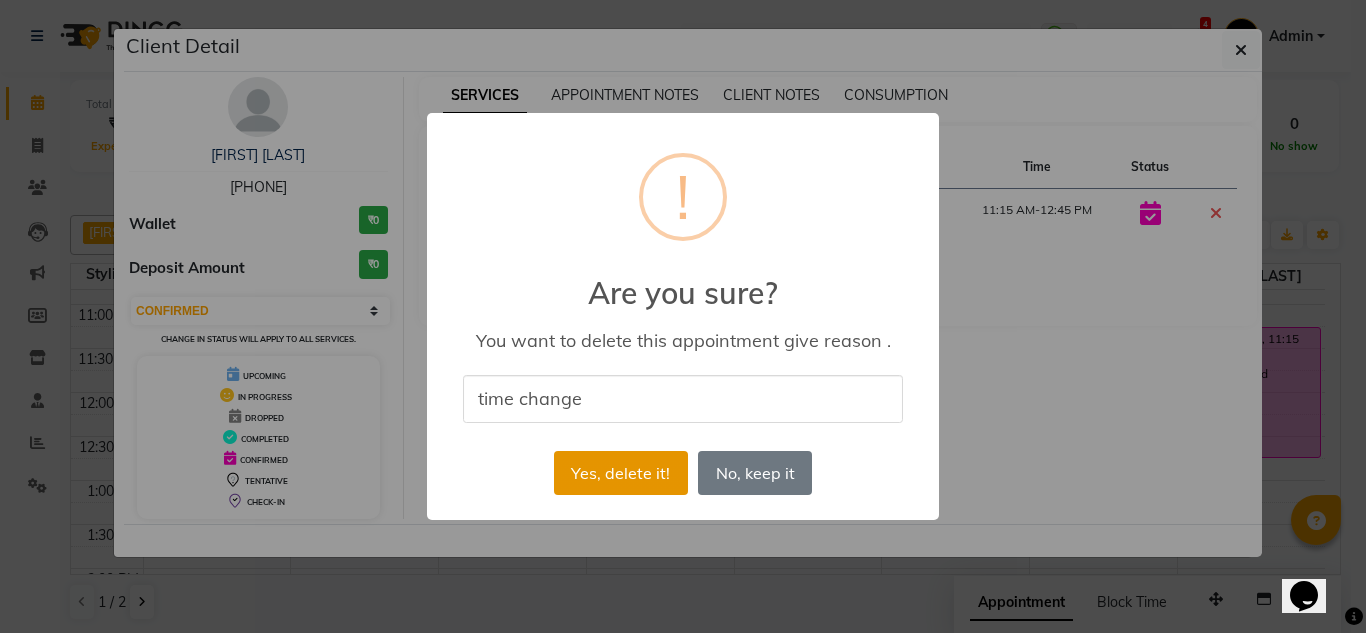 click on "Yes, delete it!" at bounding box center [621, 473] 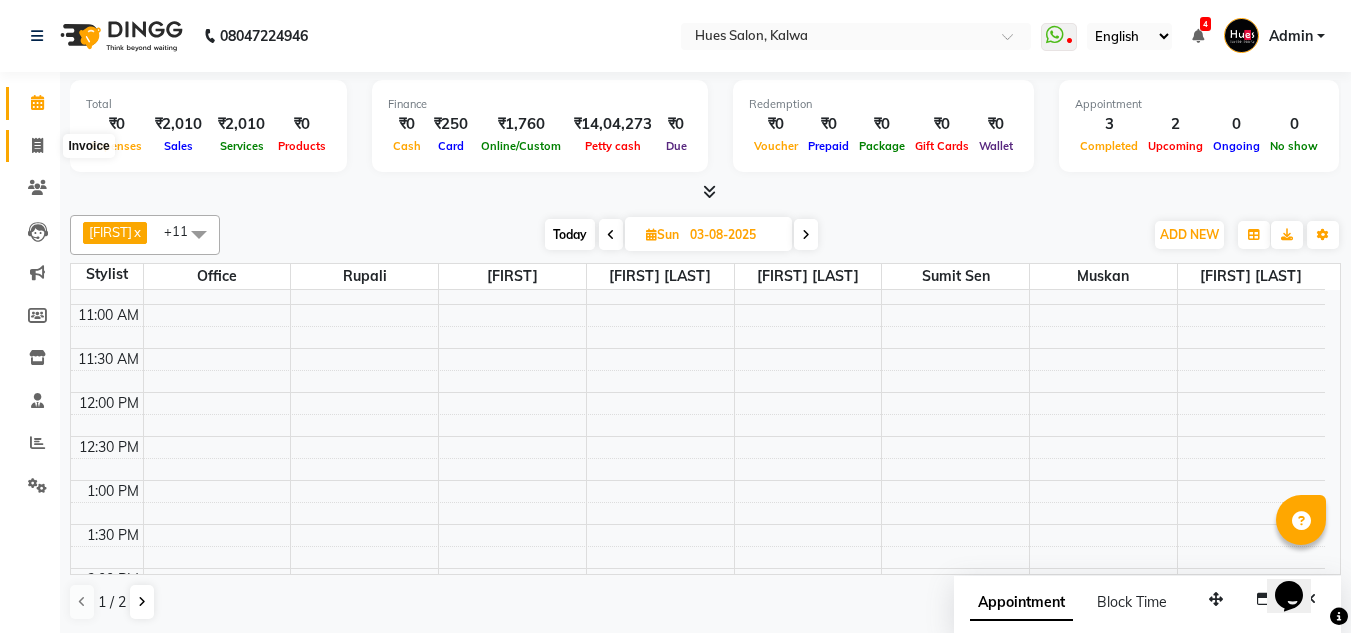 click 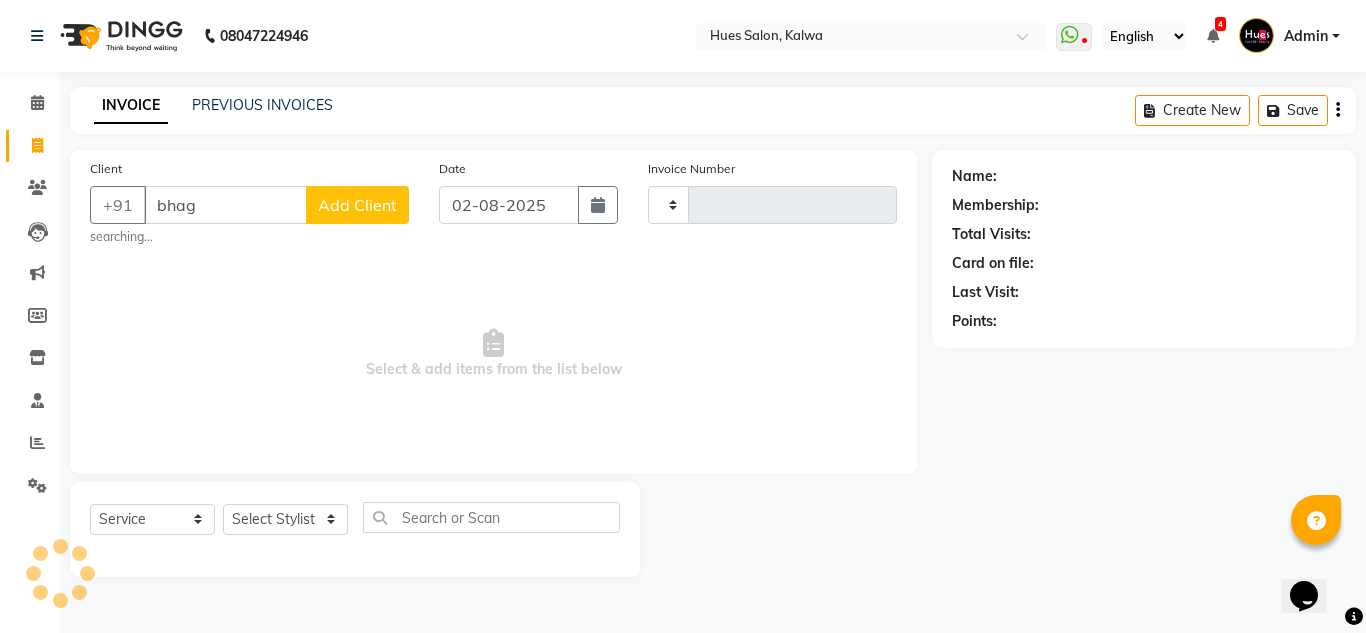 type on "bhagt" 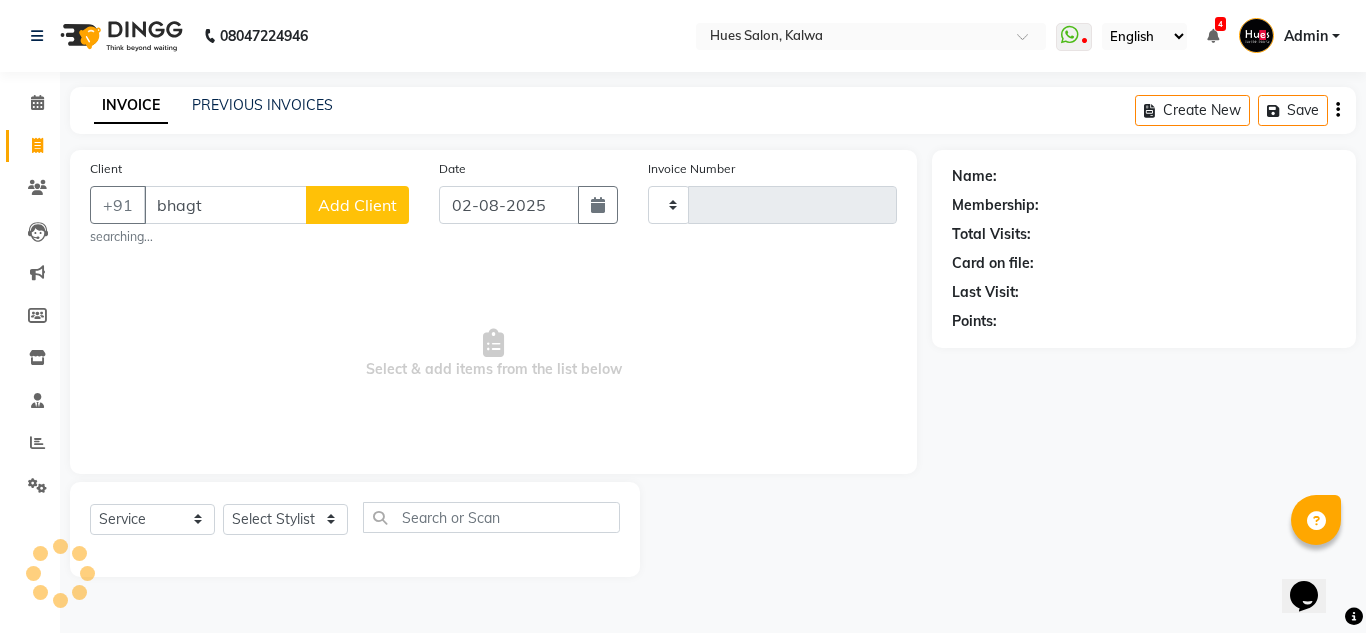type on "0797" 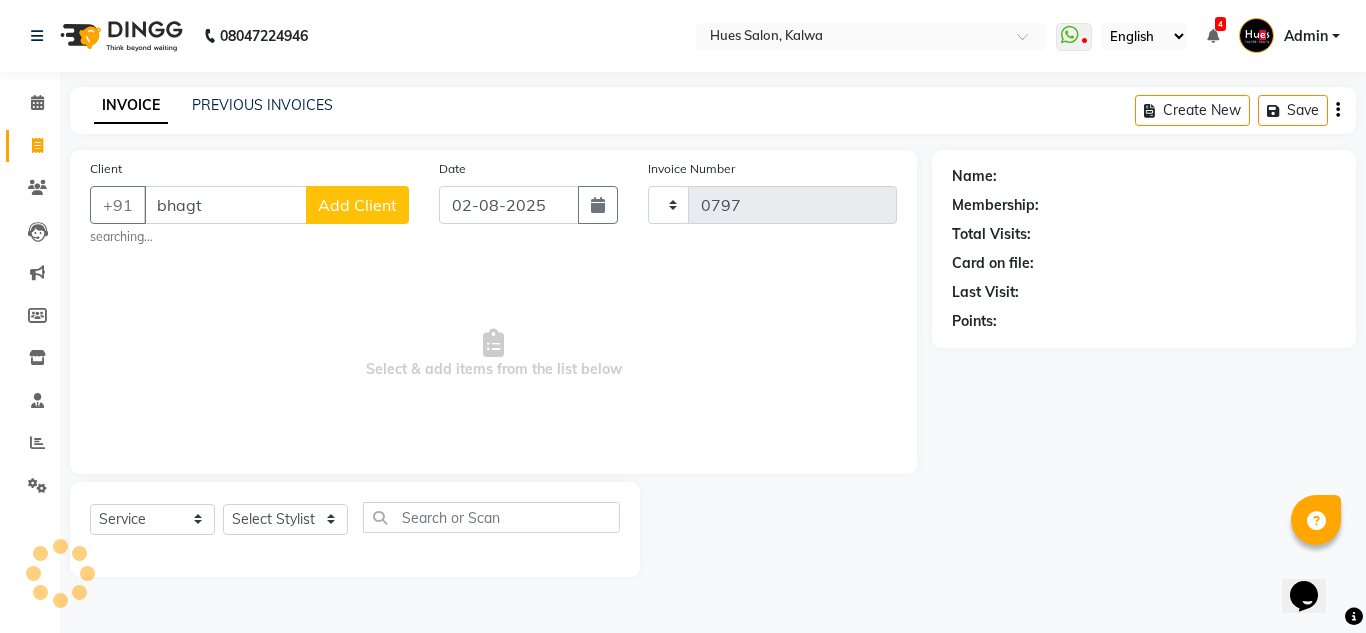 select on "3460" 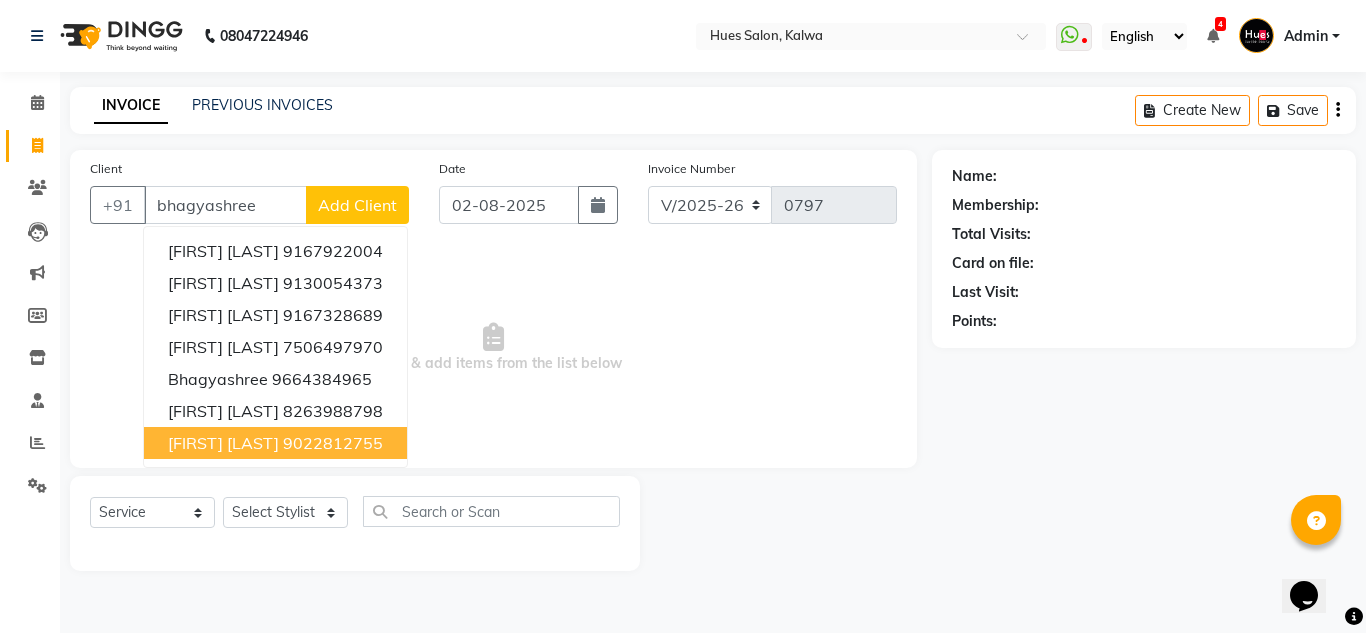 click on "9022812755" at bounding box center [333, 443] 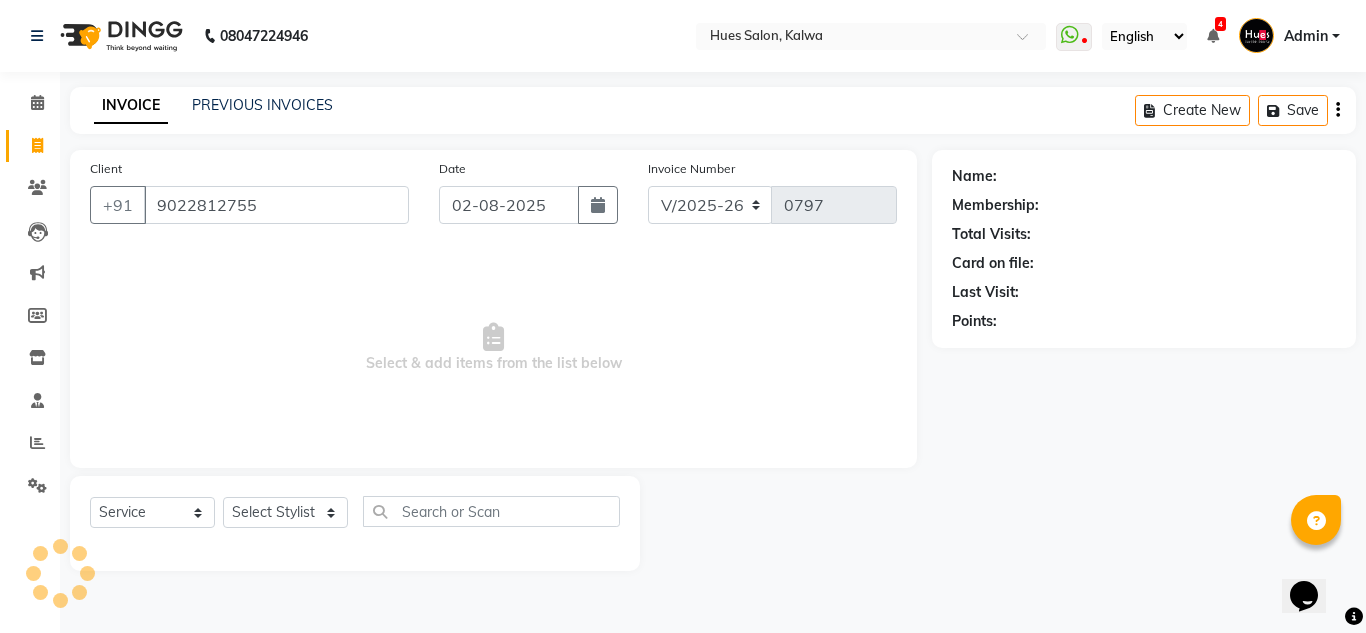 type on "9022812755" 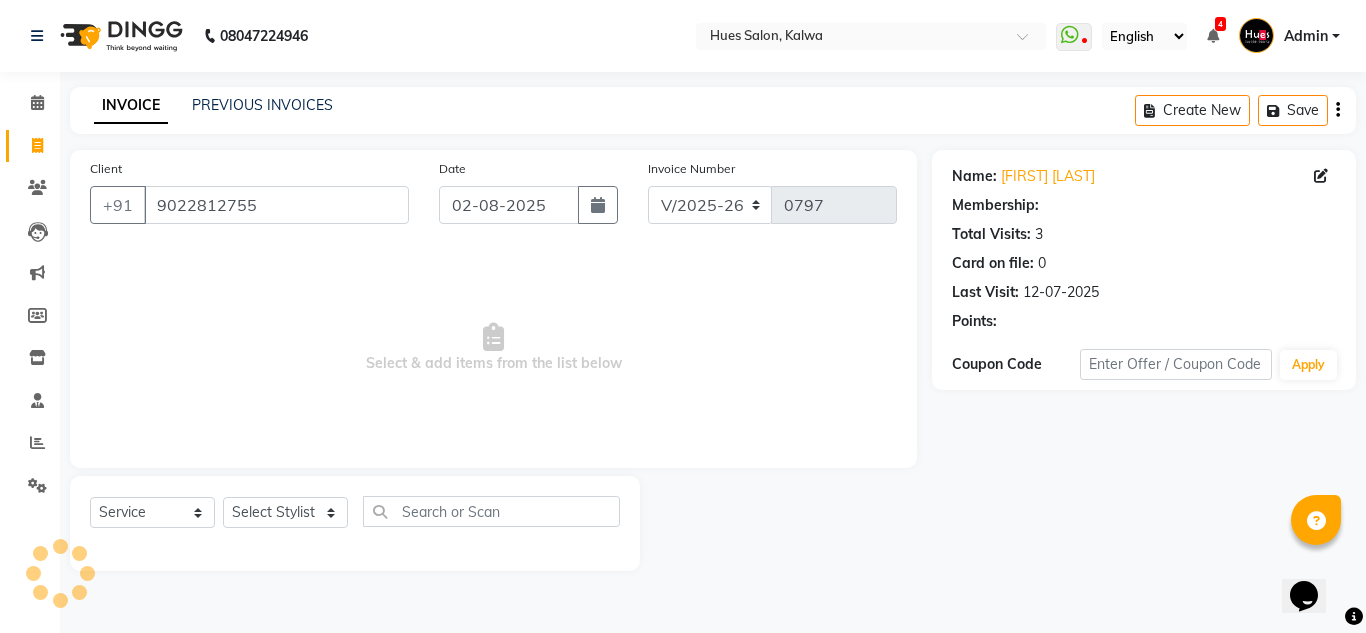 select on "1: Object" 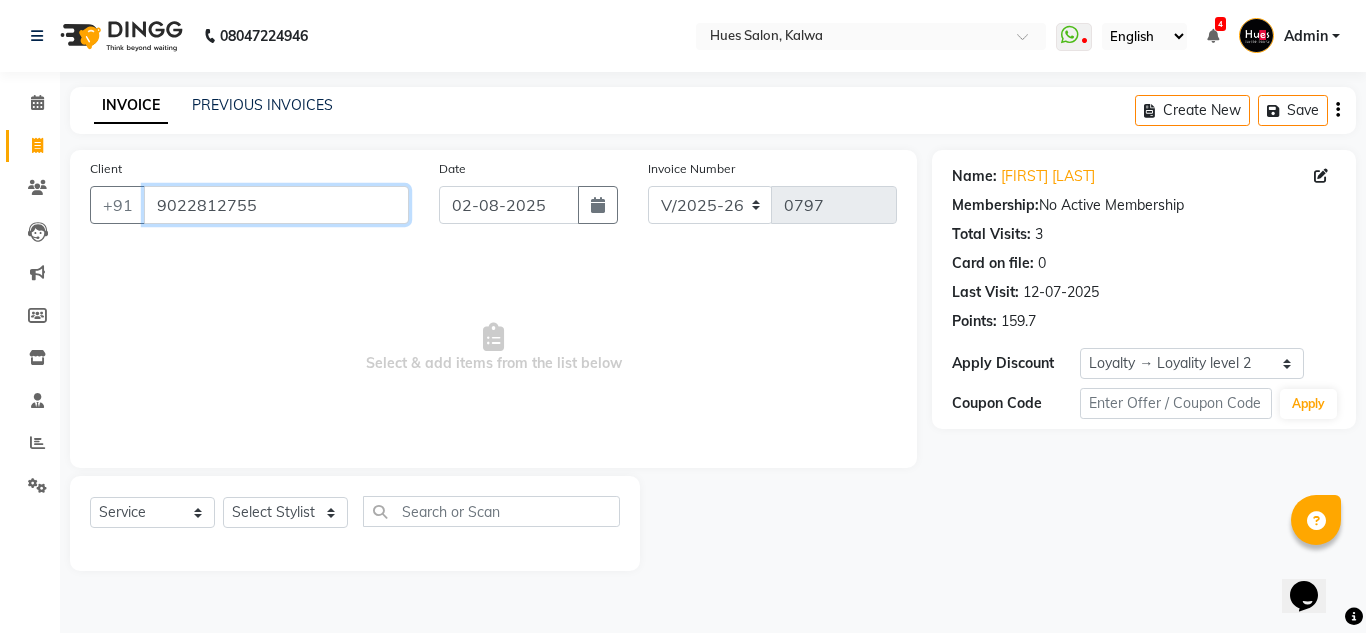 drag, startPoint x: 288, startPoint y: 209, endPoint x: 22, endPoint y: 212, distance: 266.0169 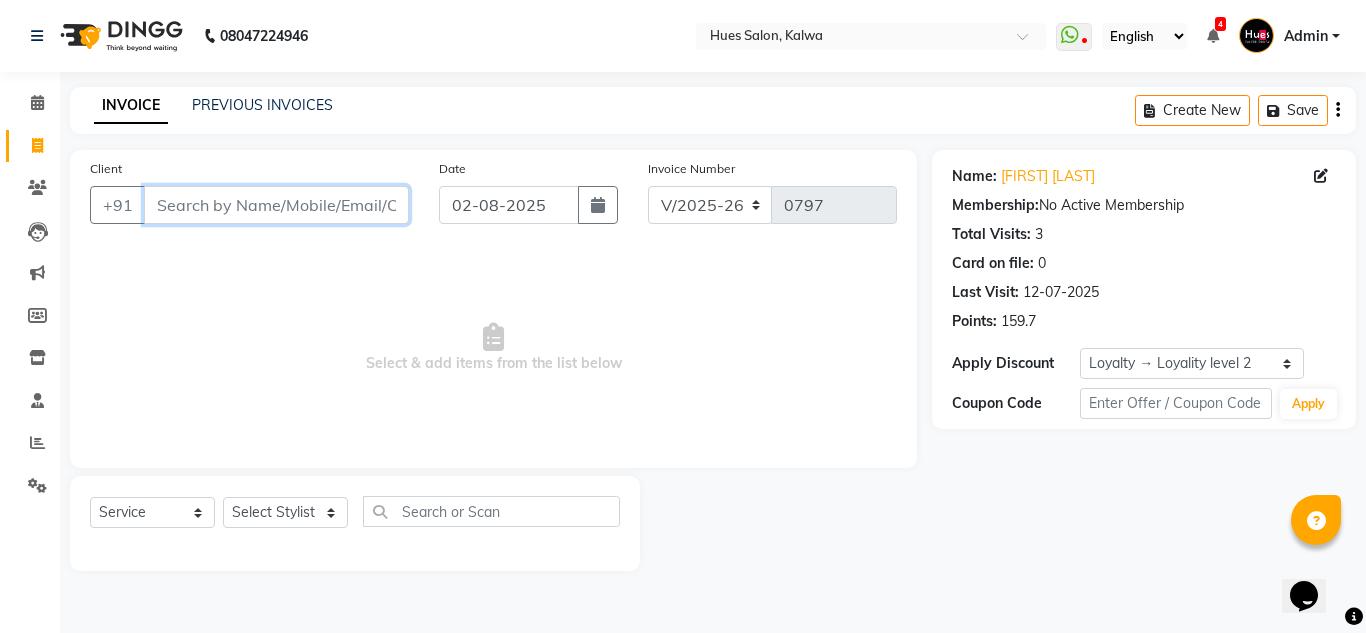 click on "Client" at bounding box center [276, 205] 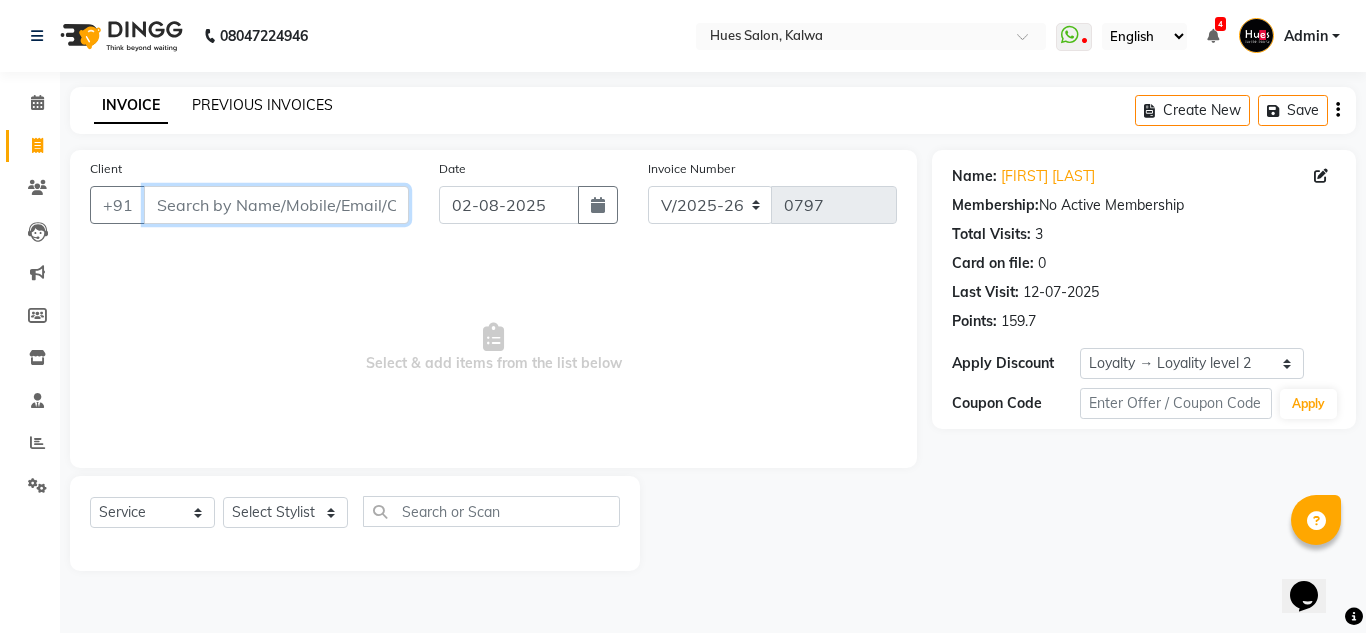 type 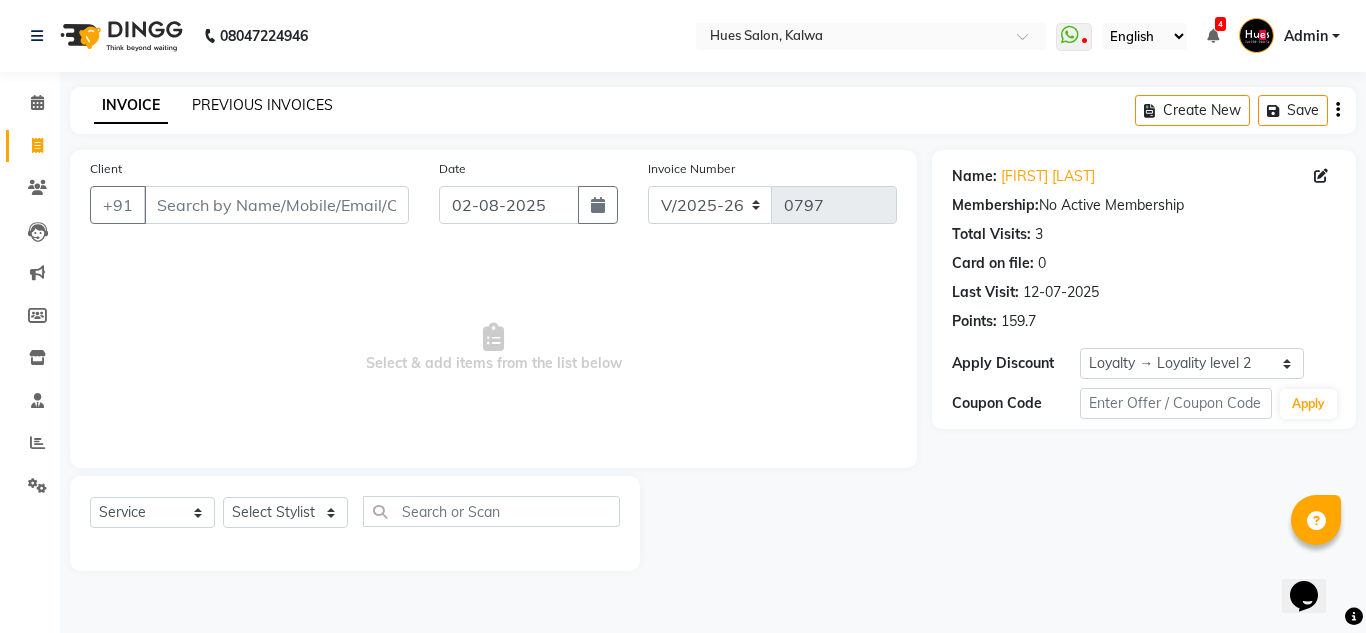 click on "PREVIOUS INVOICES" 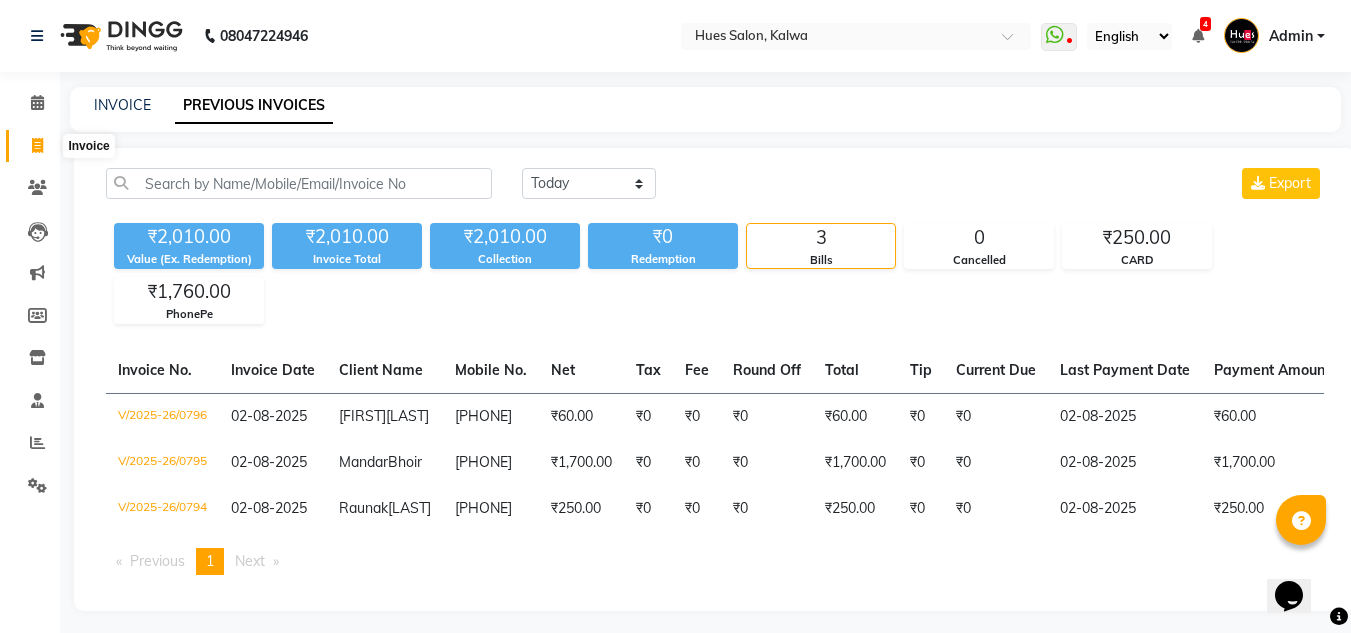 click 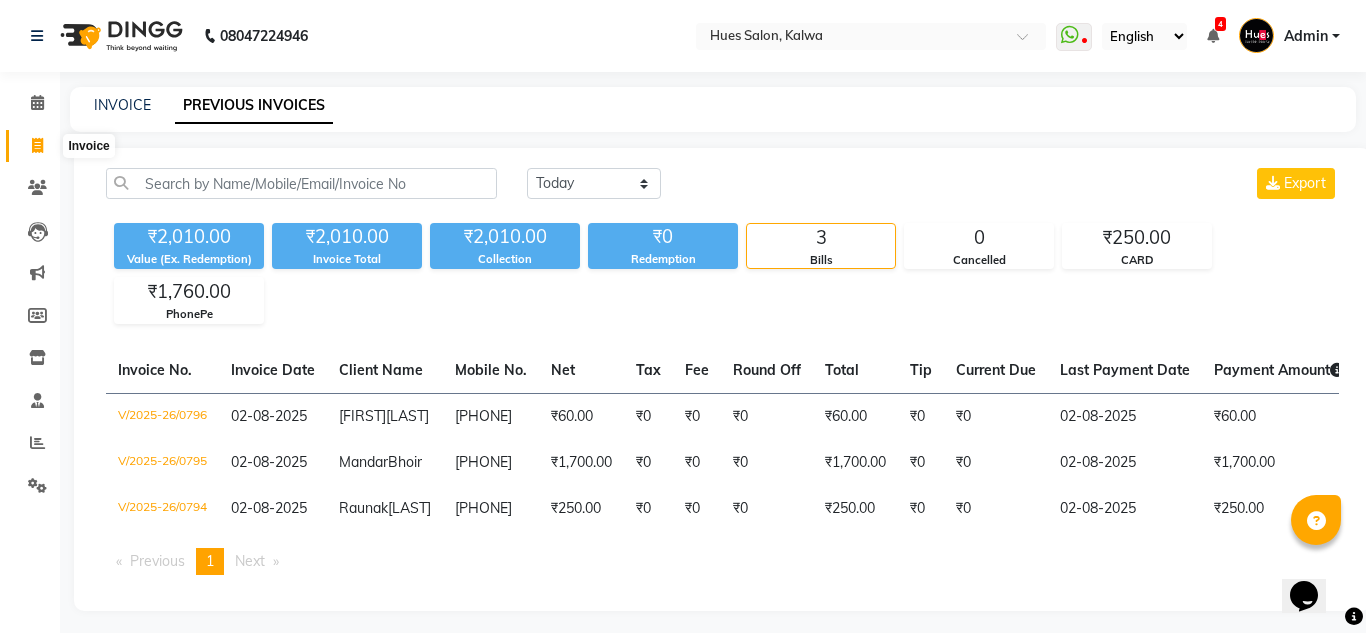 select on "service" 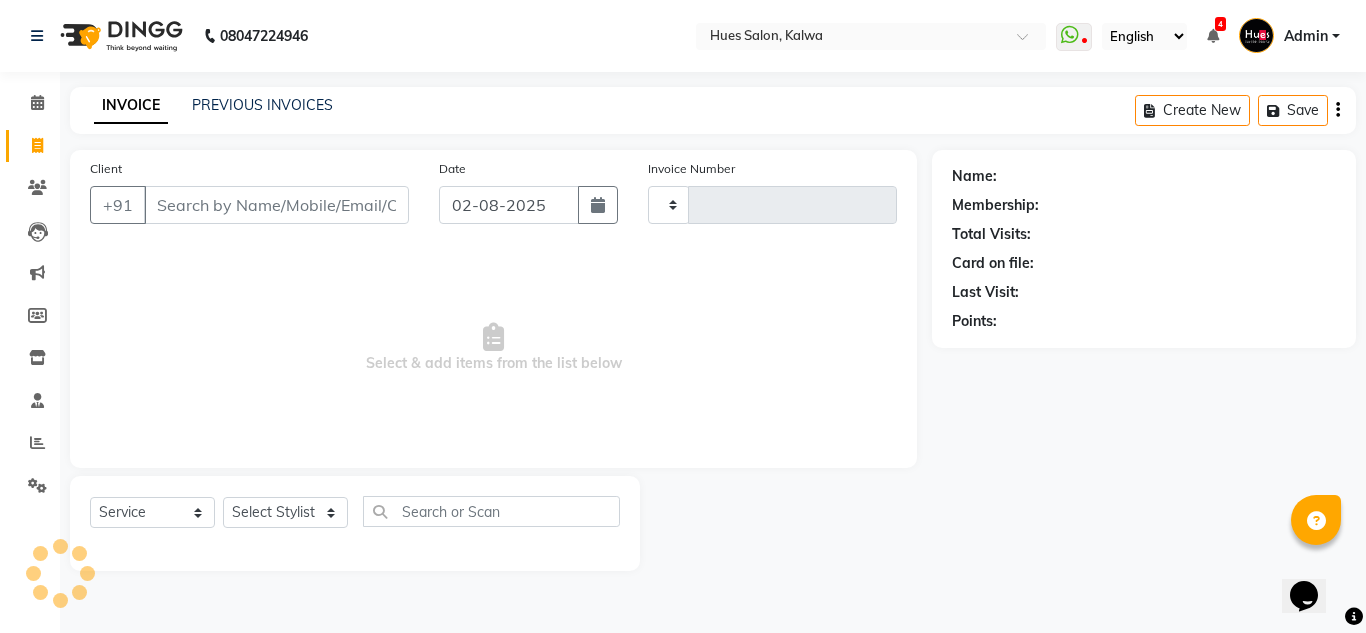 type on "0797" 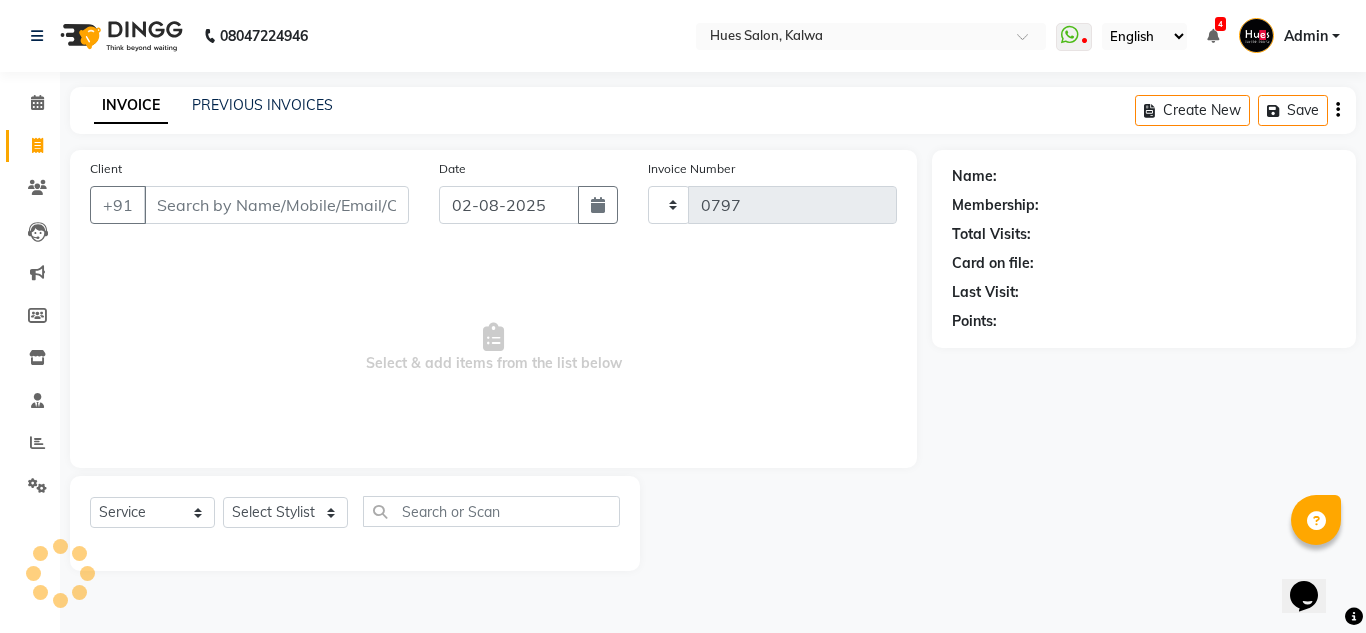 select on "3460" 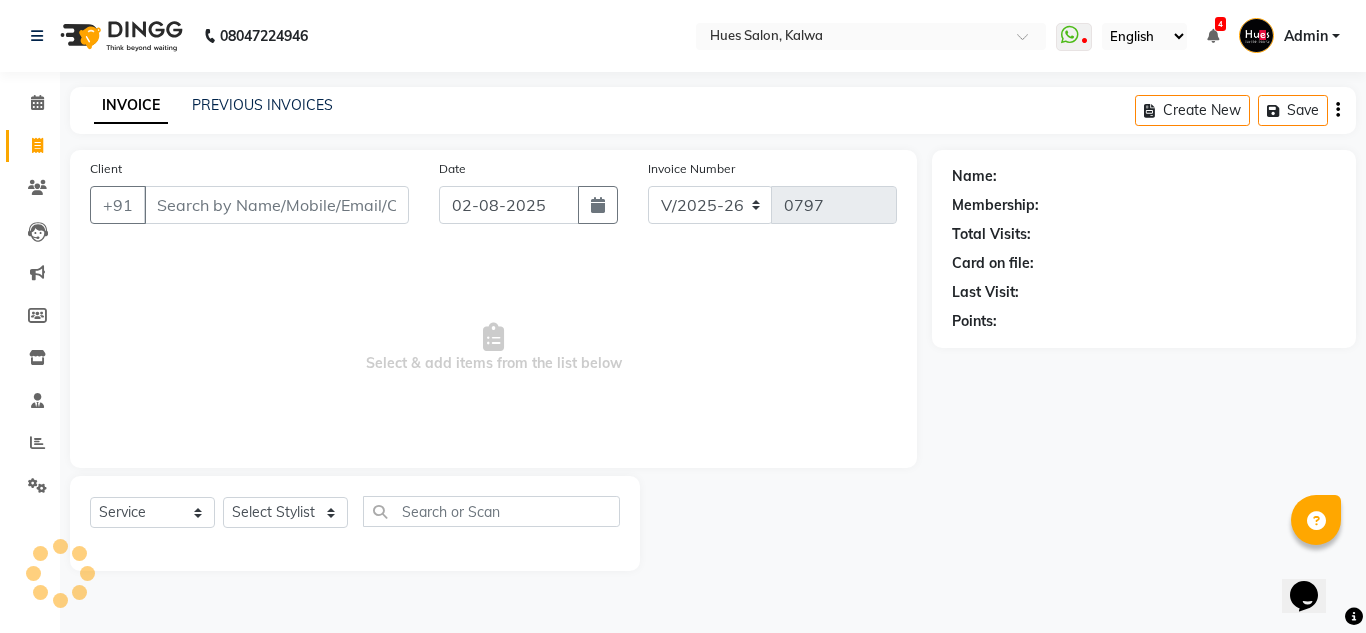 click on "Client" at bounding box center (276, 205) 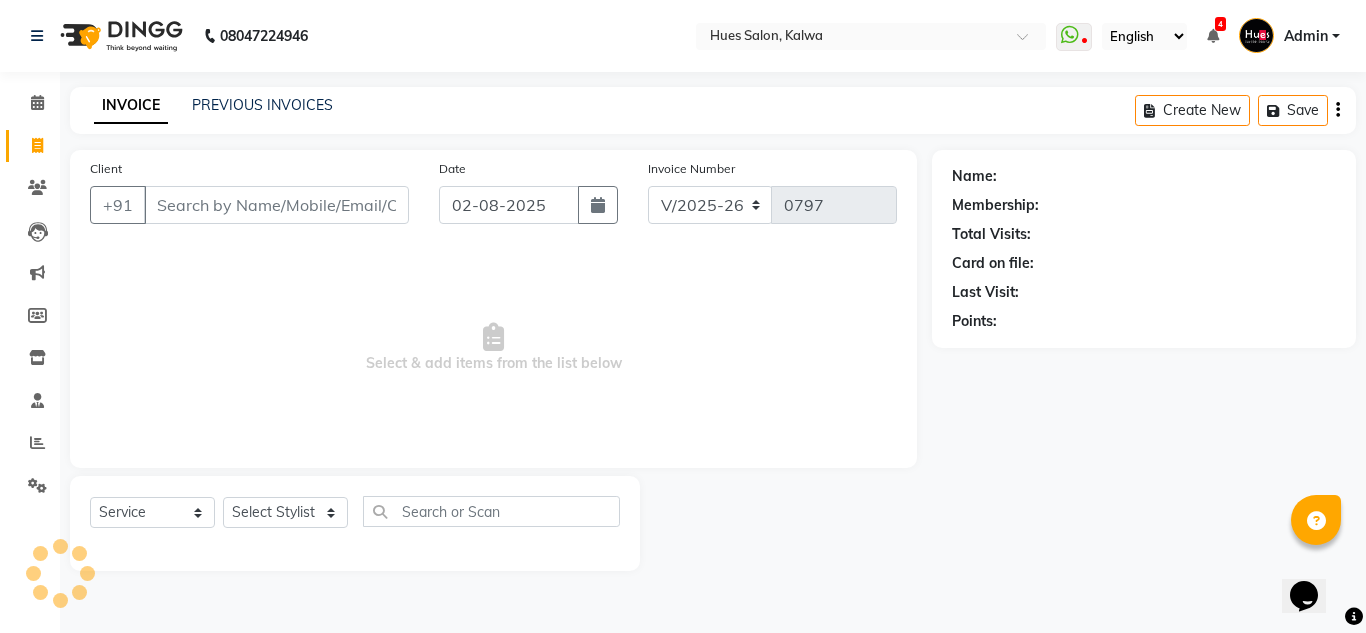 click on "Client" at bounding box center [276, 205] 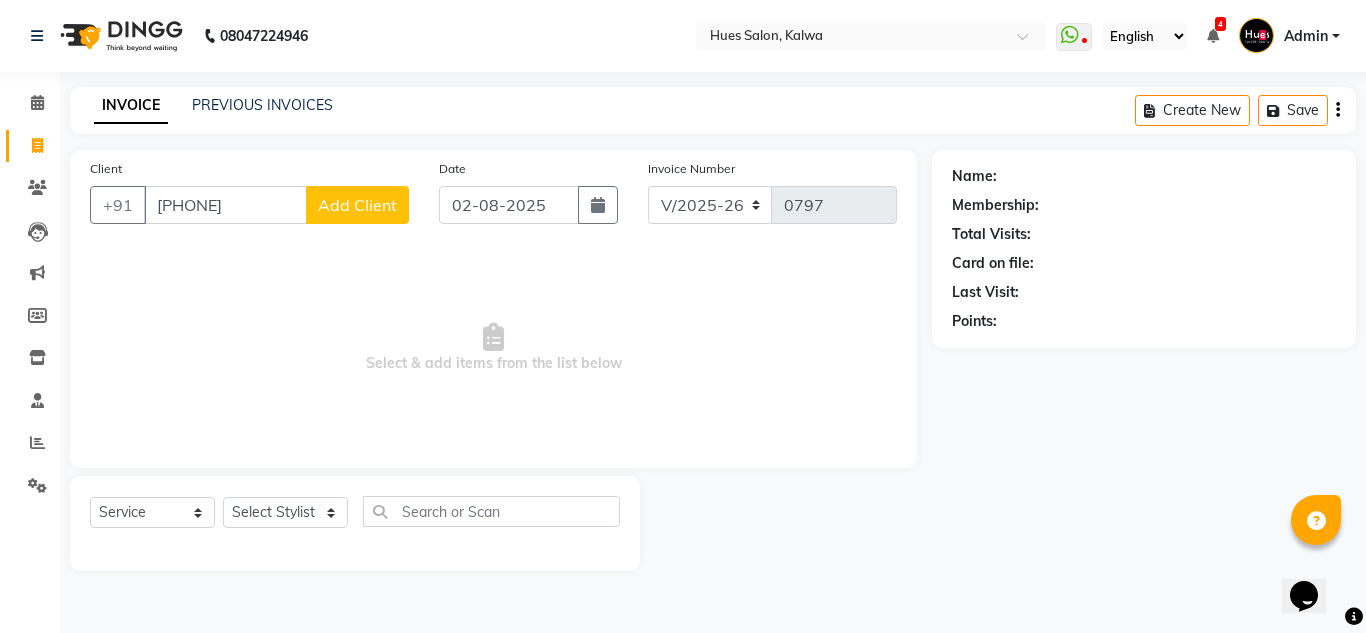 type on "[PHONE]" 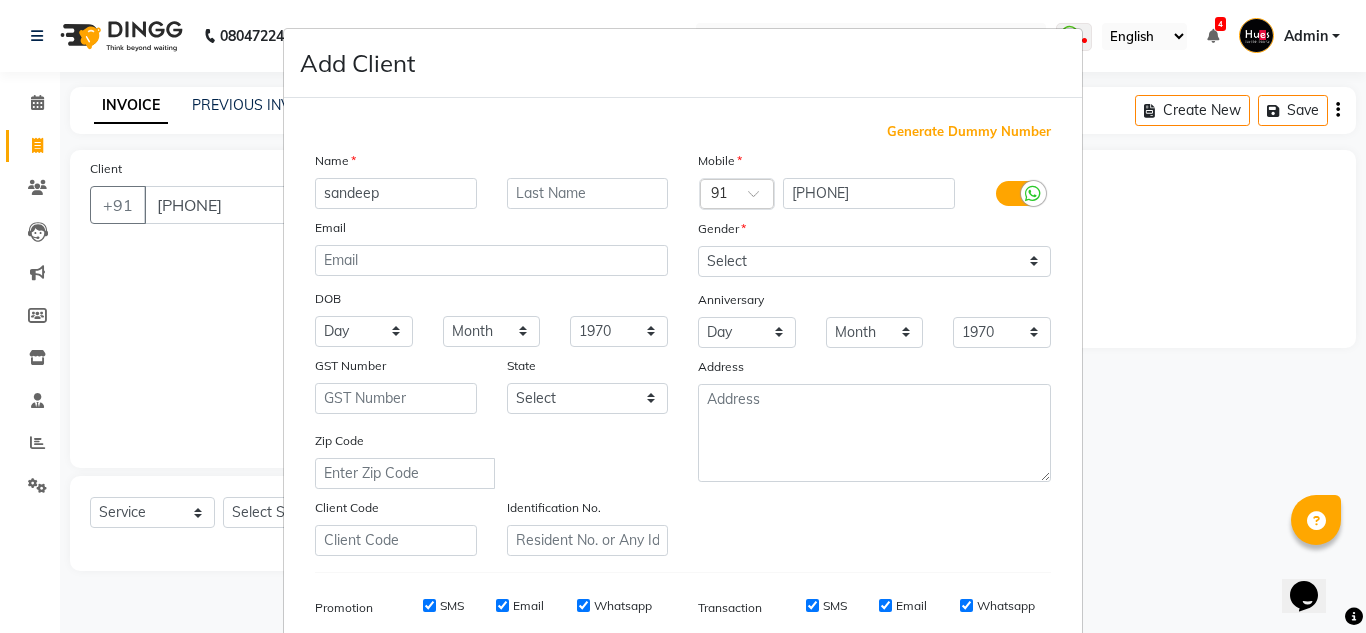 type on "sandeep" 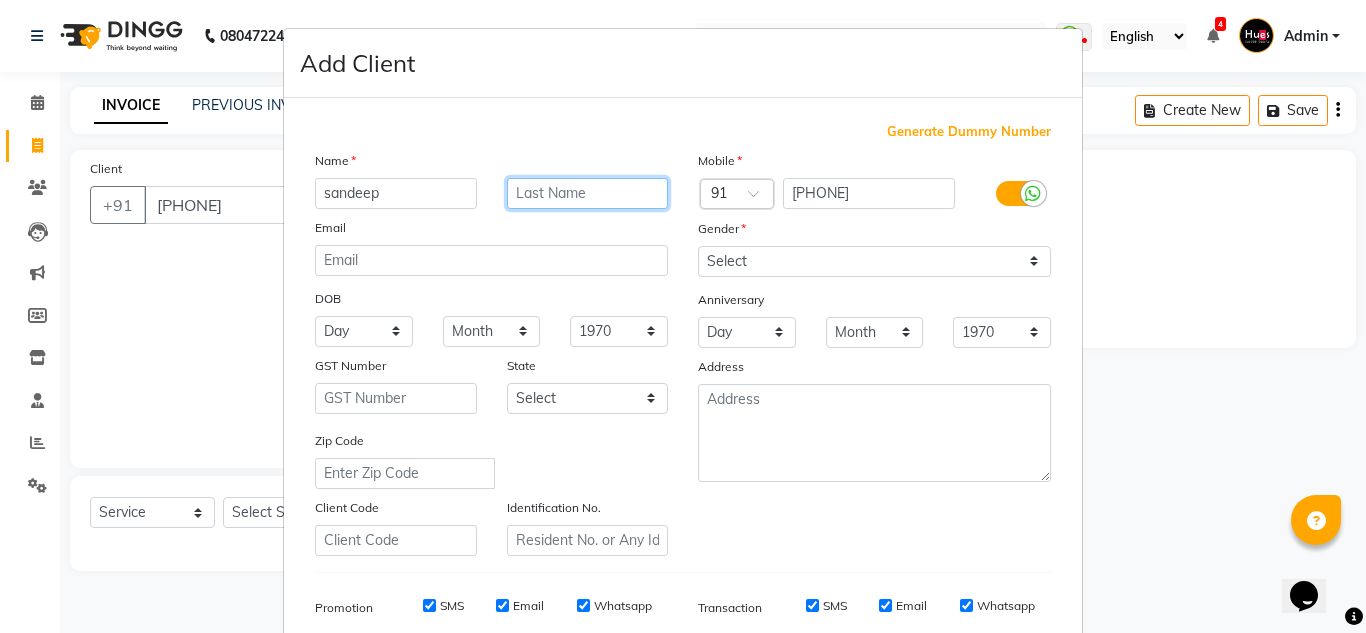 click at bounding box center (588, 193) 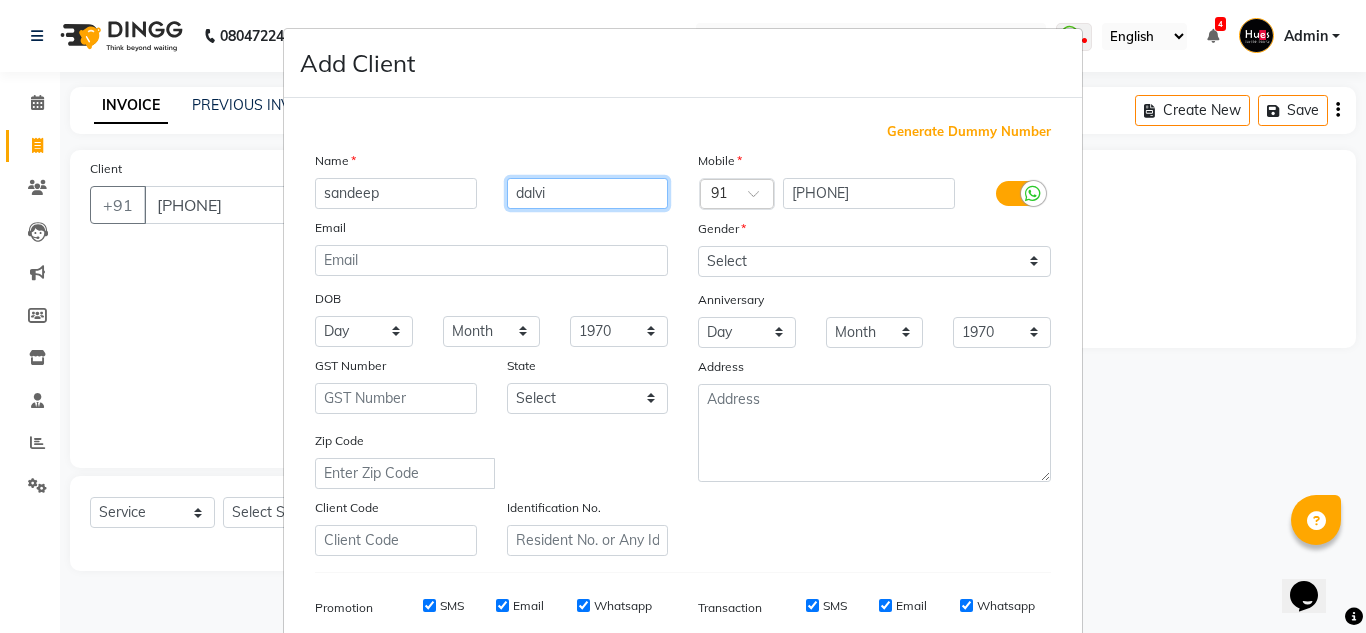 type on "dalvi" 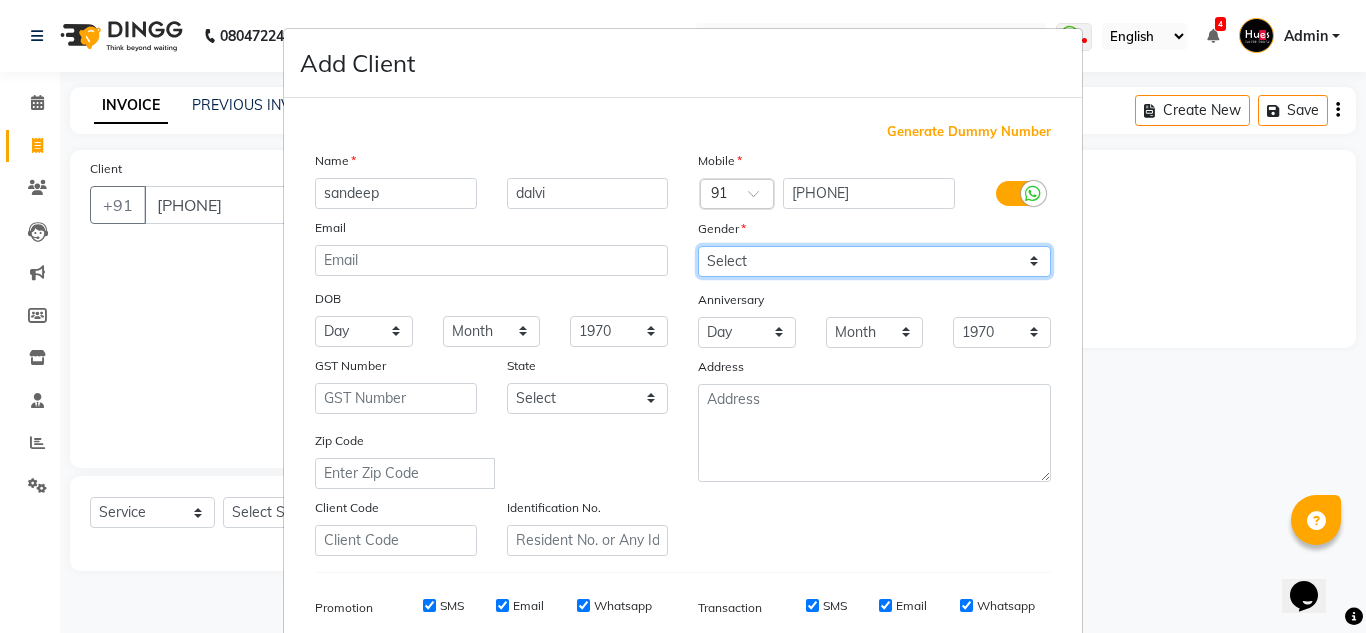 click on "Select Male Female Other Prefer Not To Say" at bounding box center [874, 261] 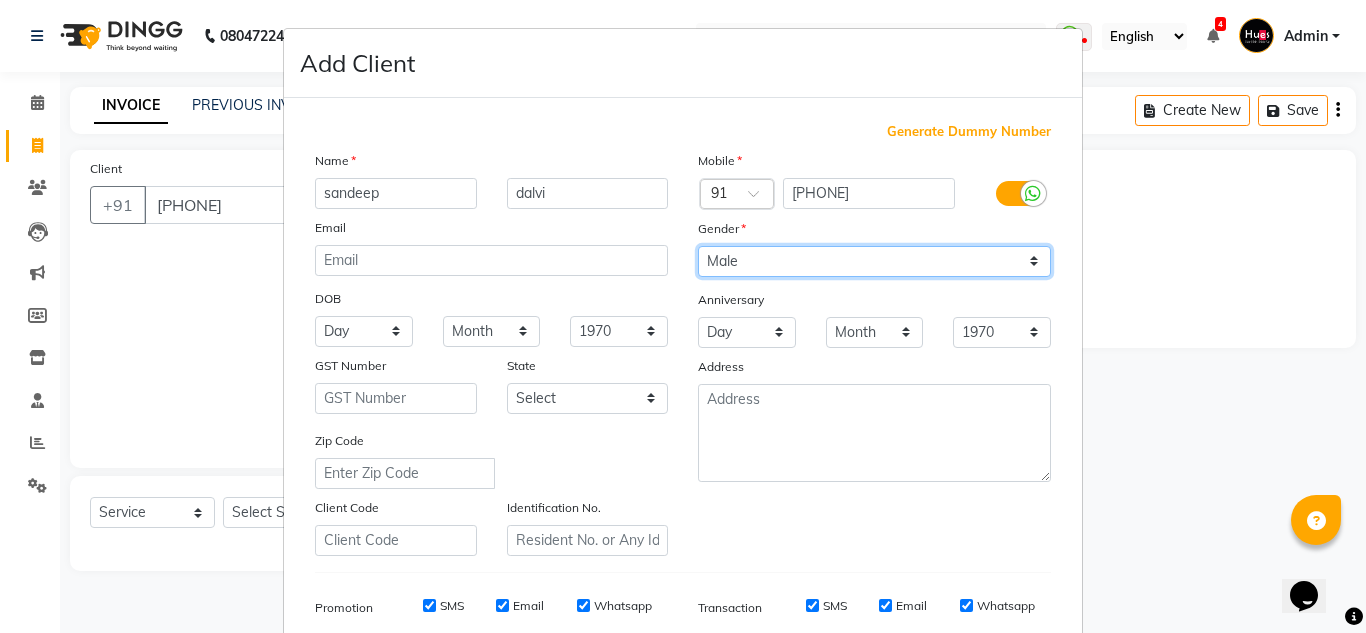 click on "Select Male Female Other Prefer Not To Say" at bounding box center [874, 261] 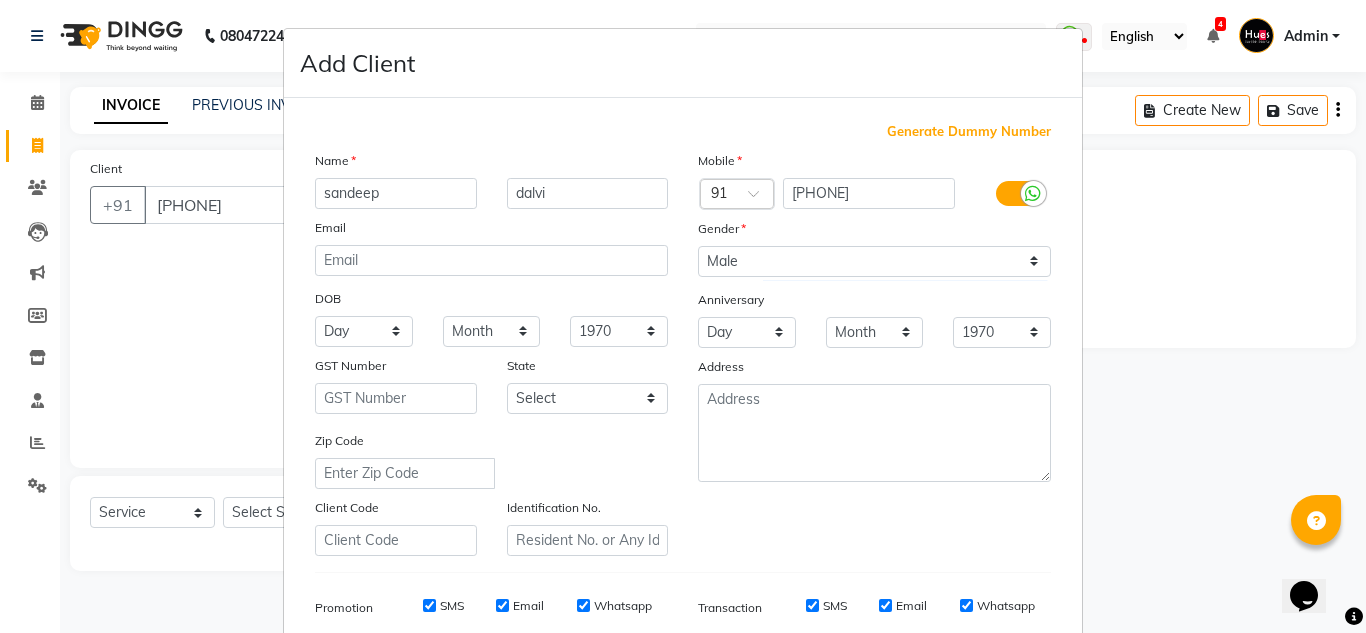 scroll, scrollTop: 290, scrollLeft: 0, axis: vertical 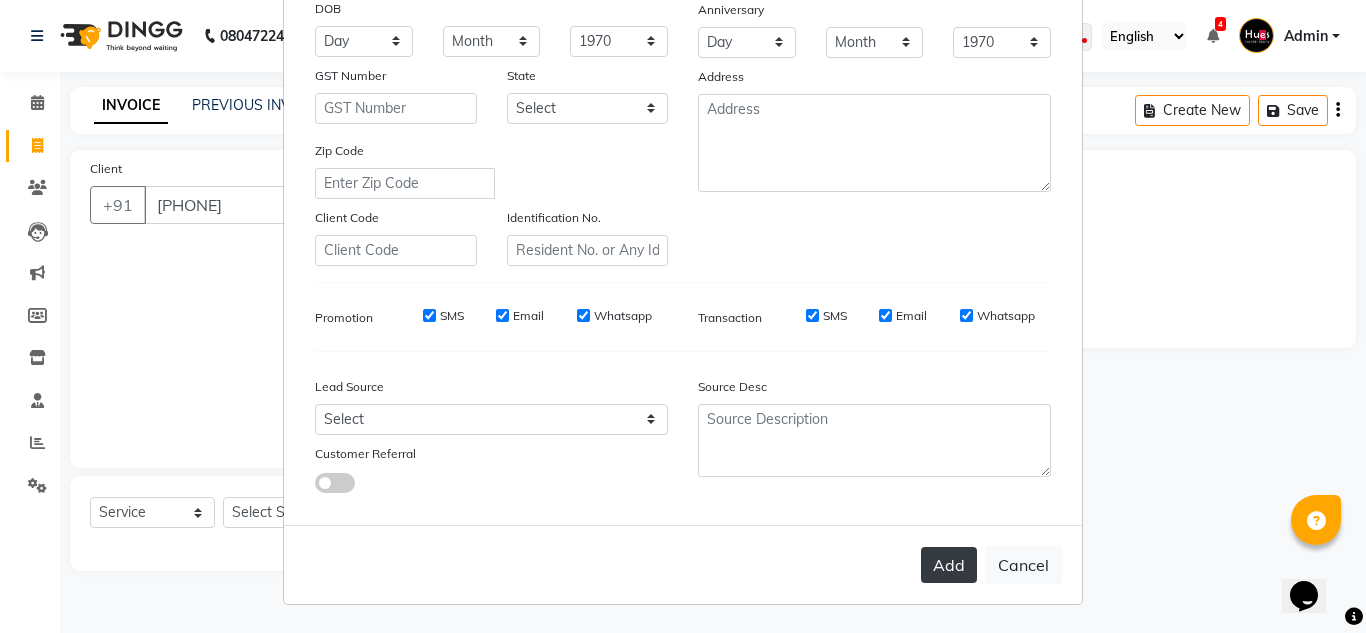 click on "Add" at bounding box center [949, 565] 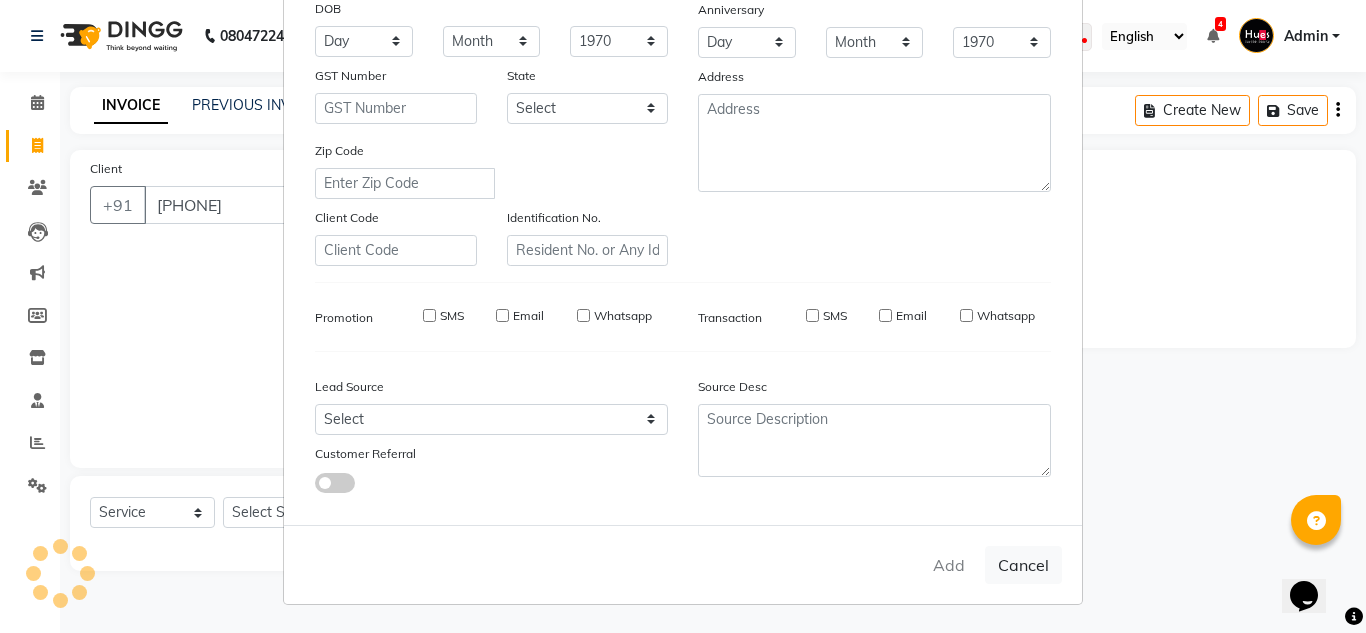 type 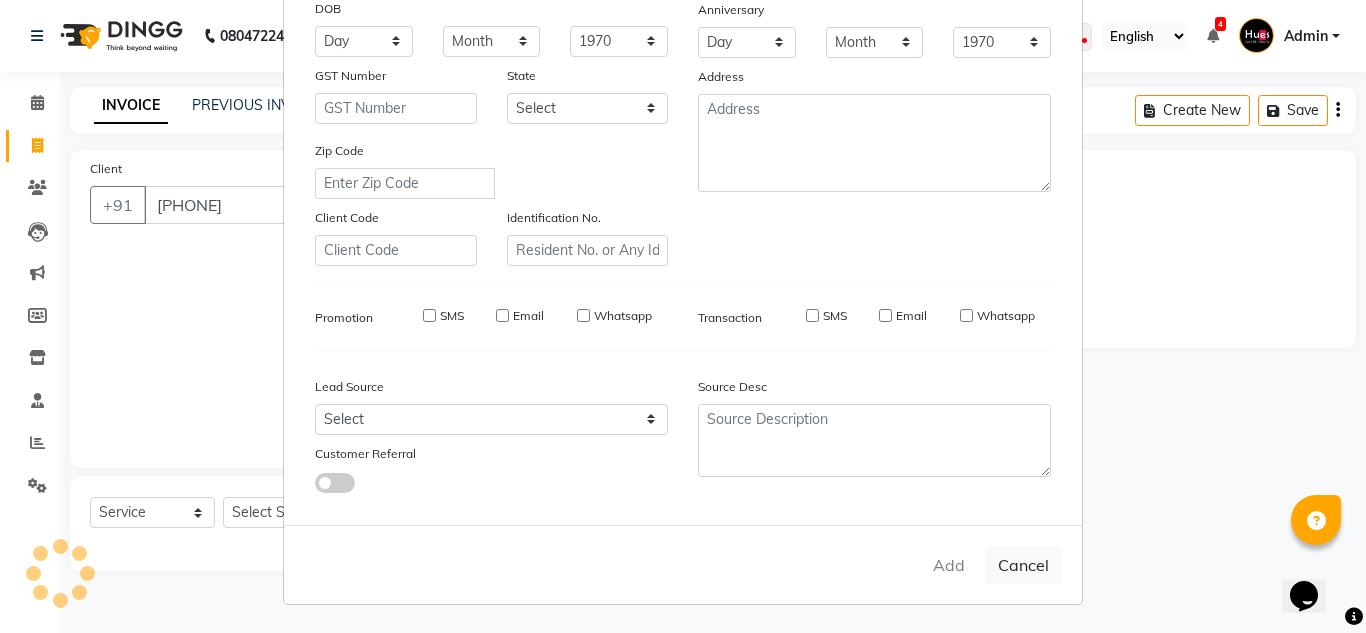 type 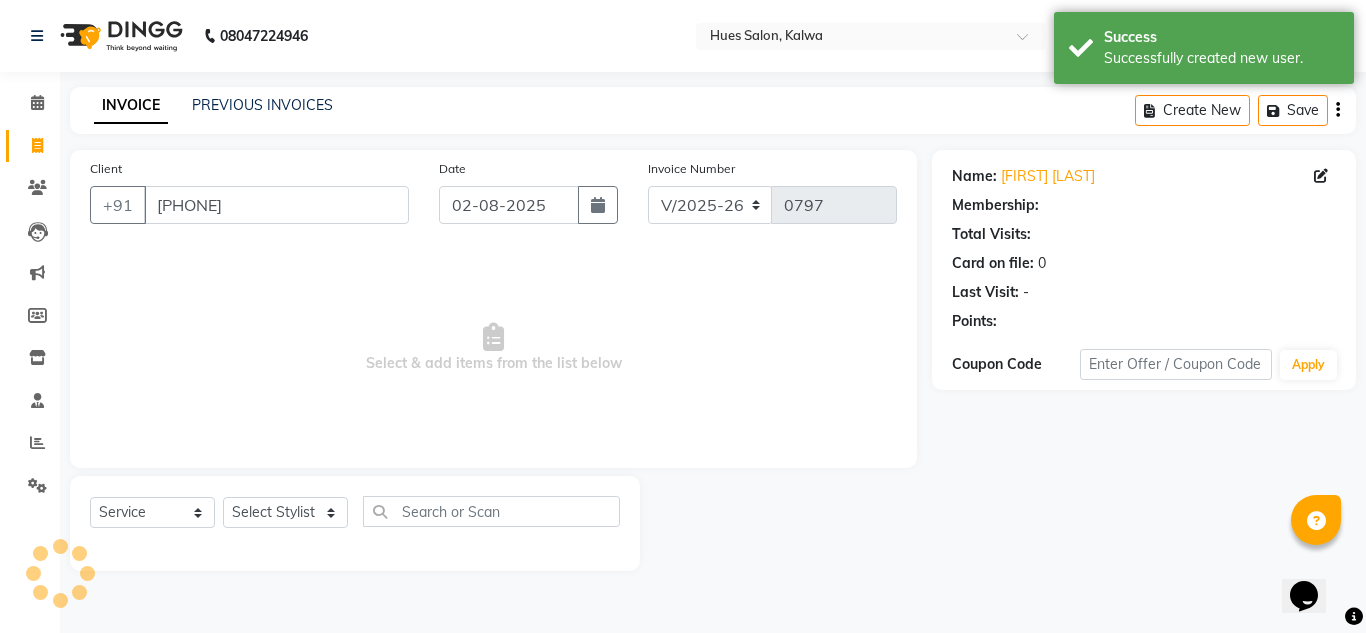 select on "1: Object" 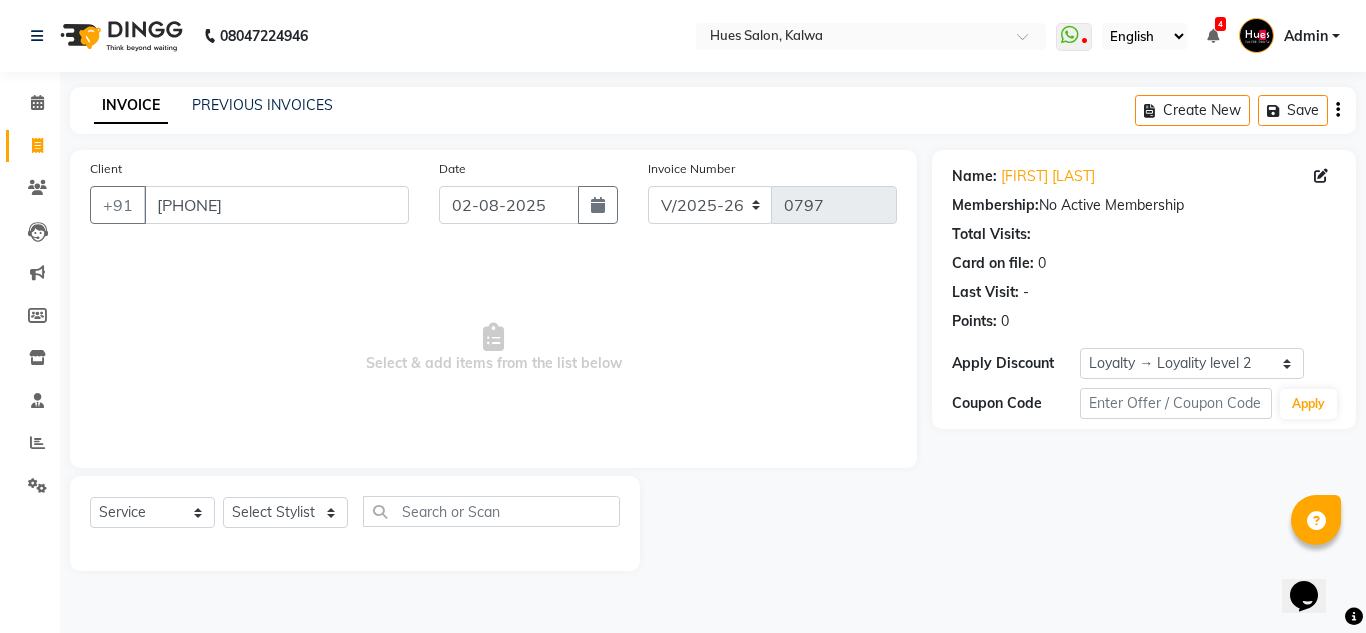click on "INVOICE PREVIOUS INVOICES Create New   Save" 